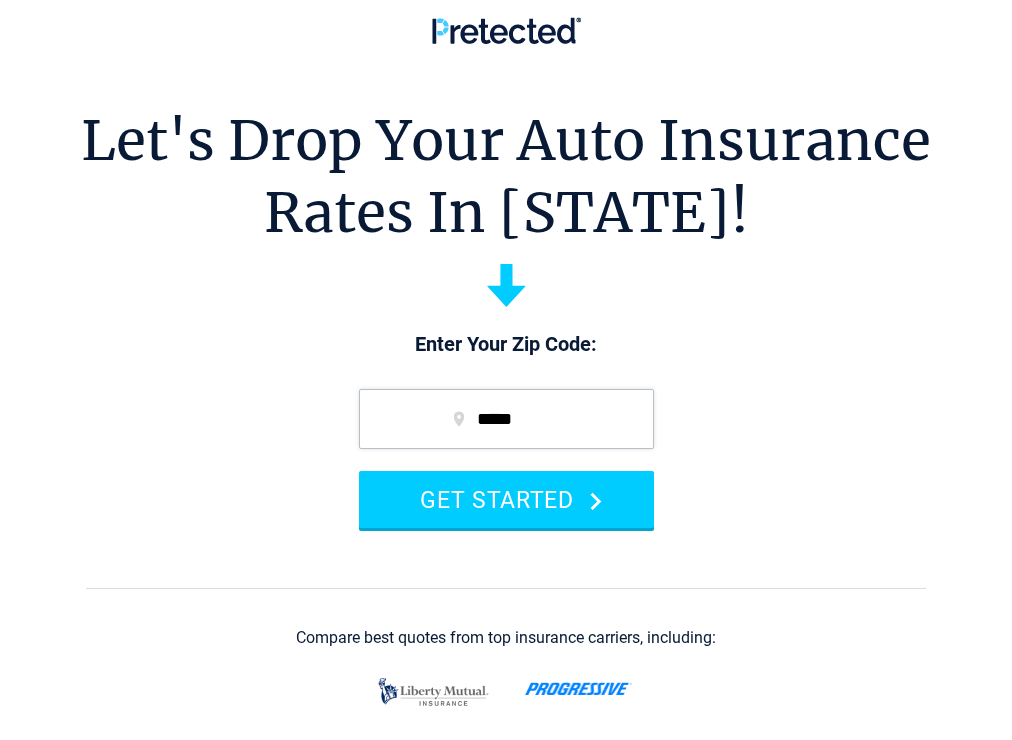 scroll, scrollTop: 0, scrollLeft: 0, axis: both 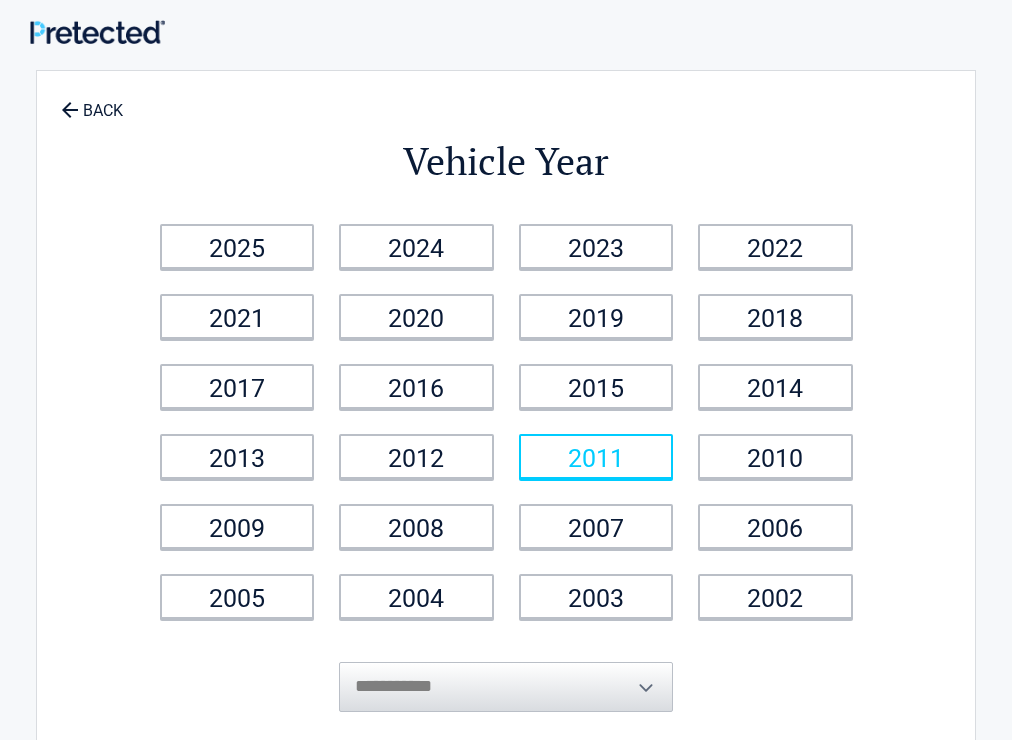click on "2011" at bounding box center [596, 456] 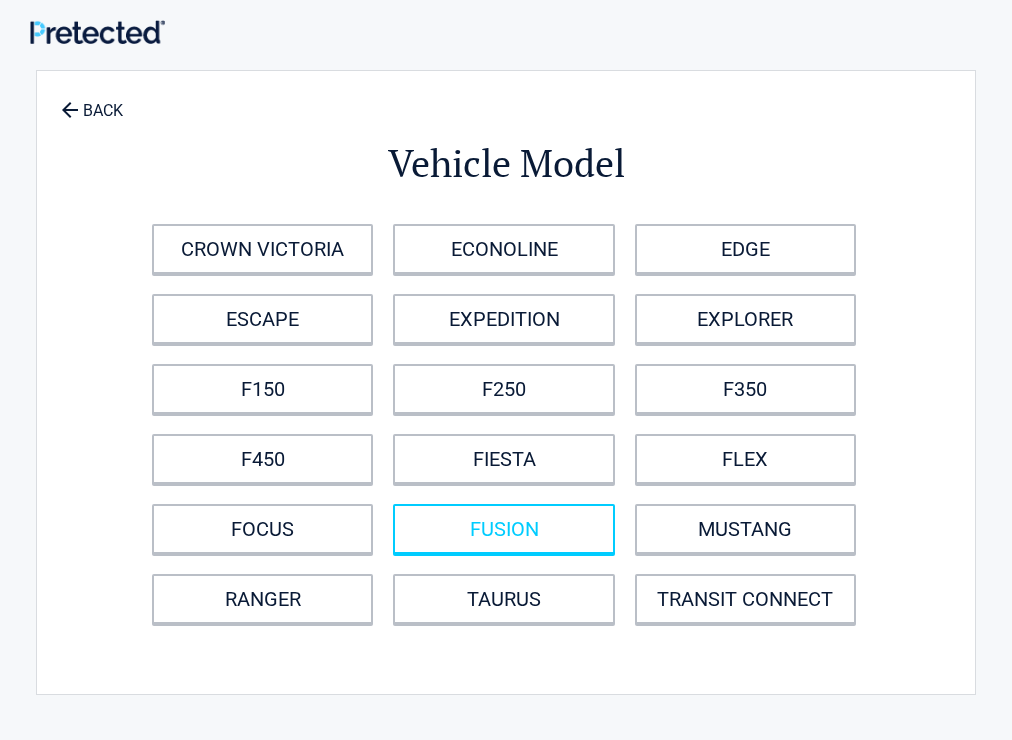 click on "FUSION" at bounding box center [503, 529] 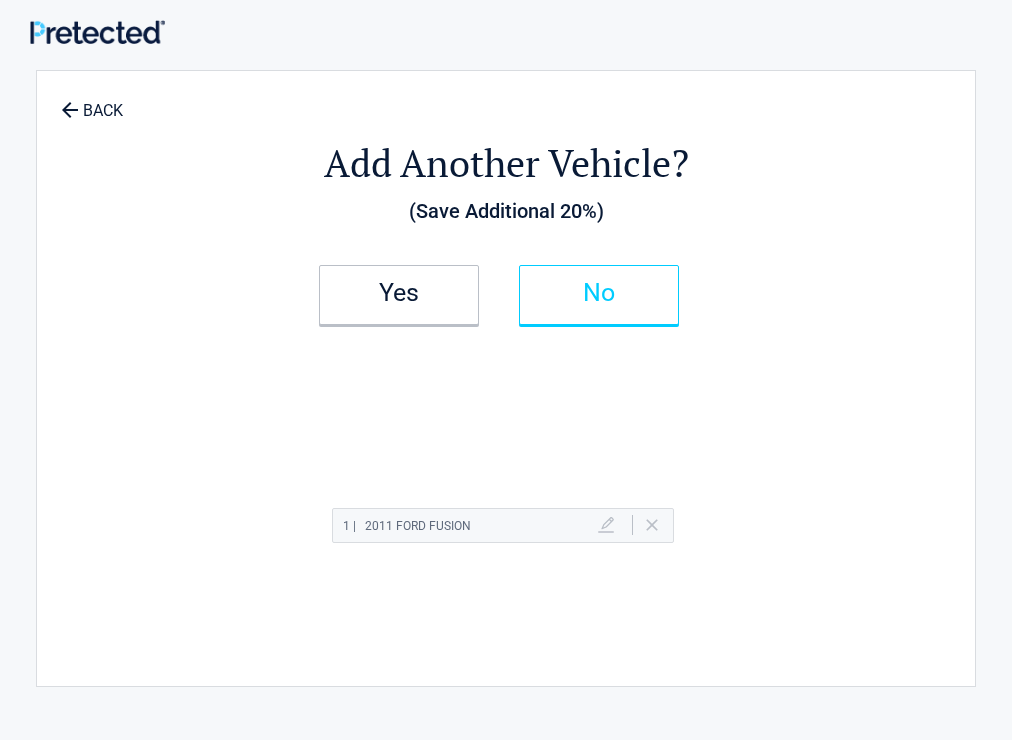 click on "No" at bounding box center [599, 295] 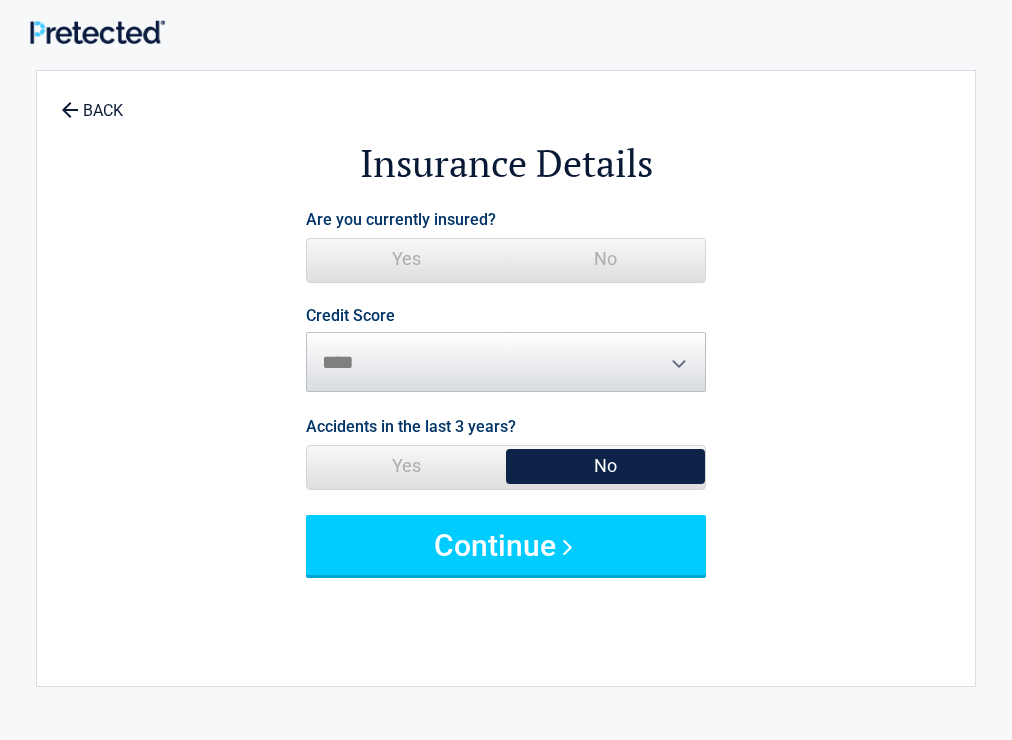 click on "No" at bounding box center (605, 259) 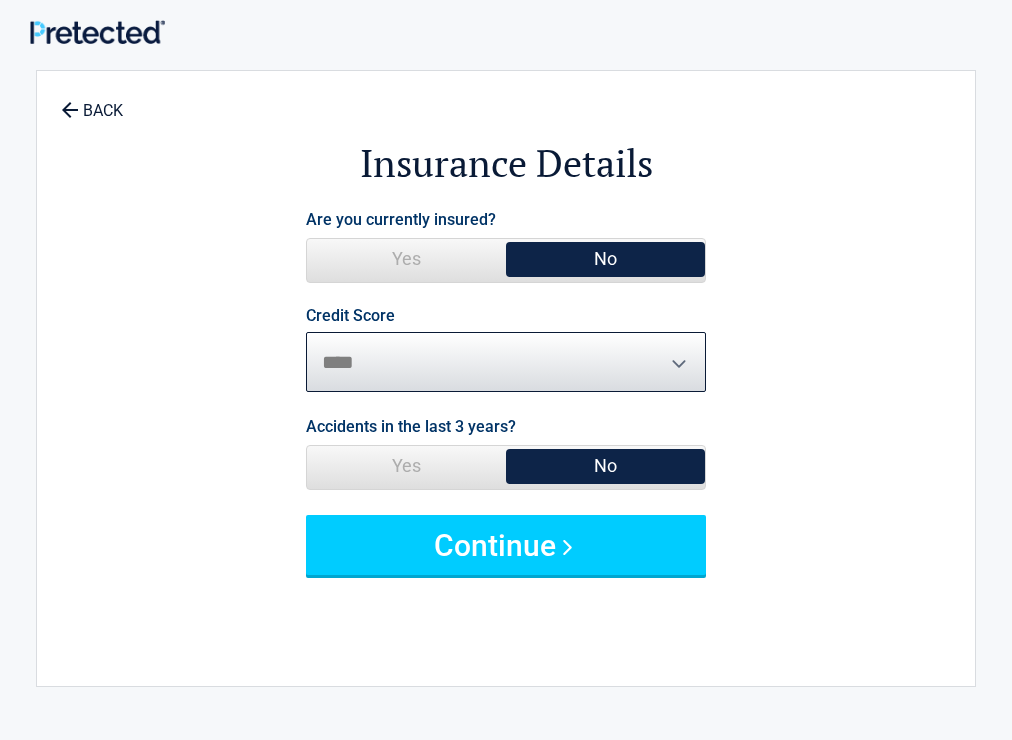select on "****" 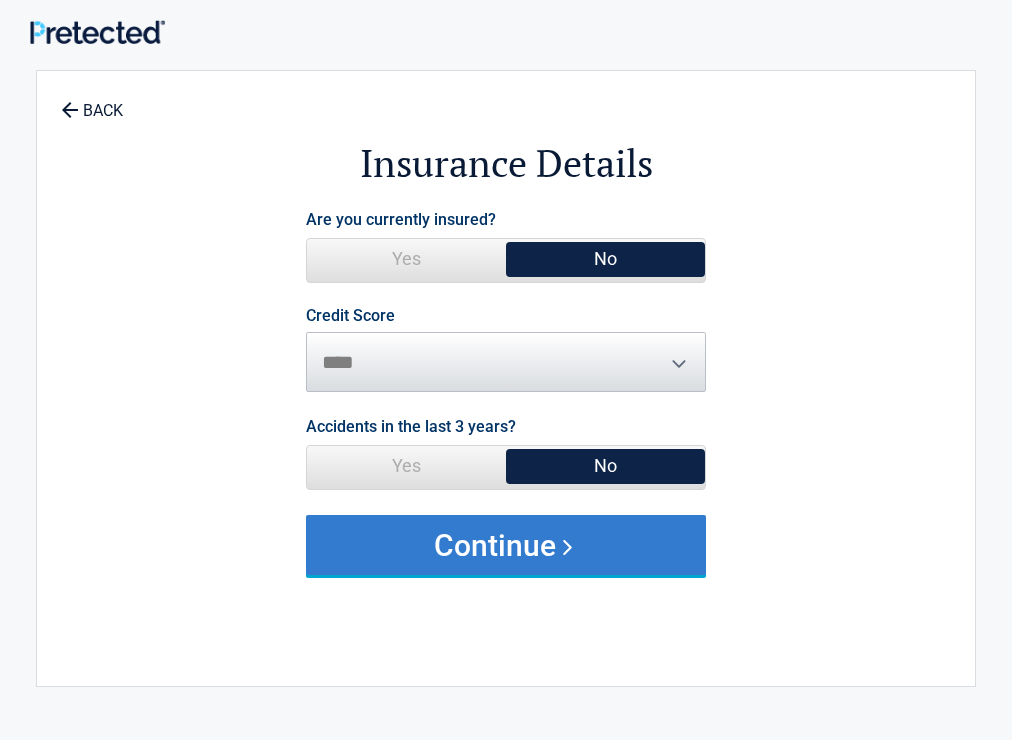 click on "Continue" at bounding box center (506, 545) 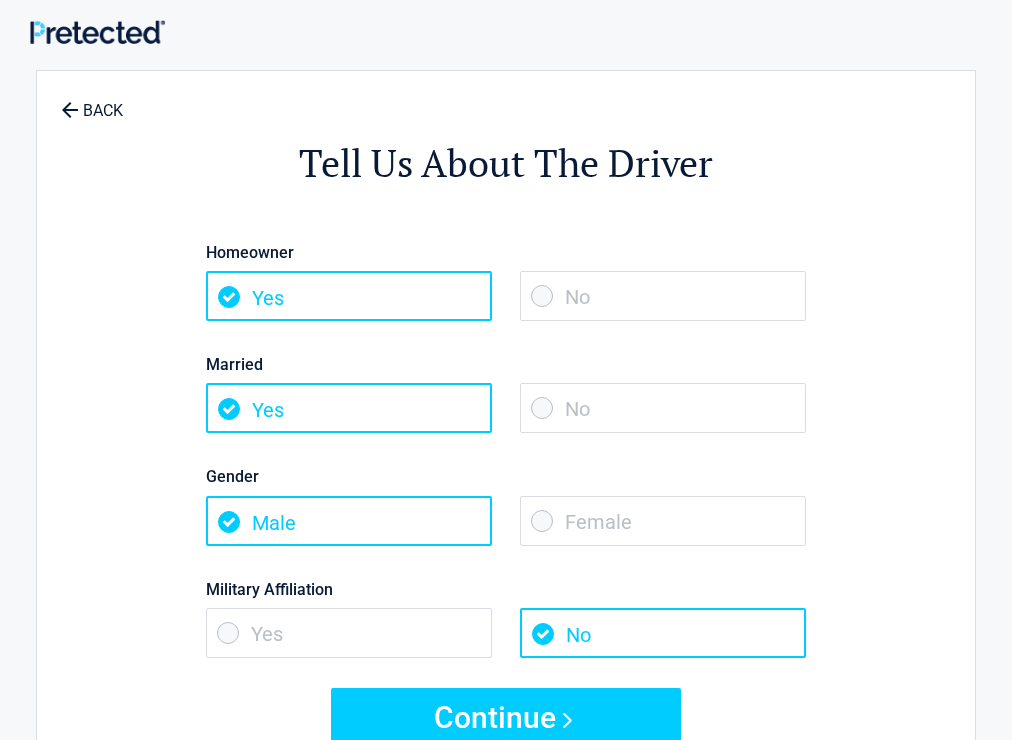click on "No" at bounding box center (663, 296) 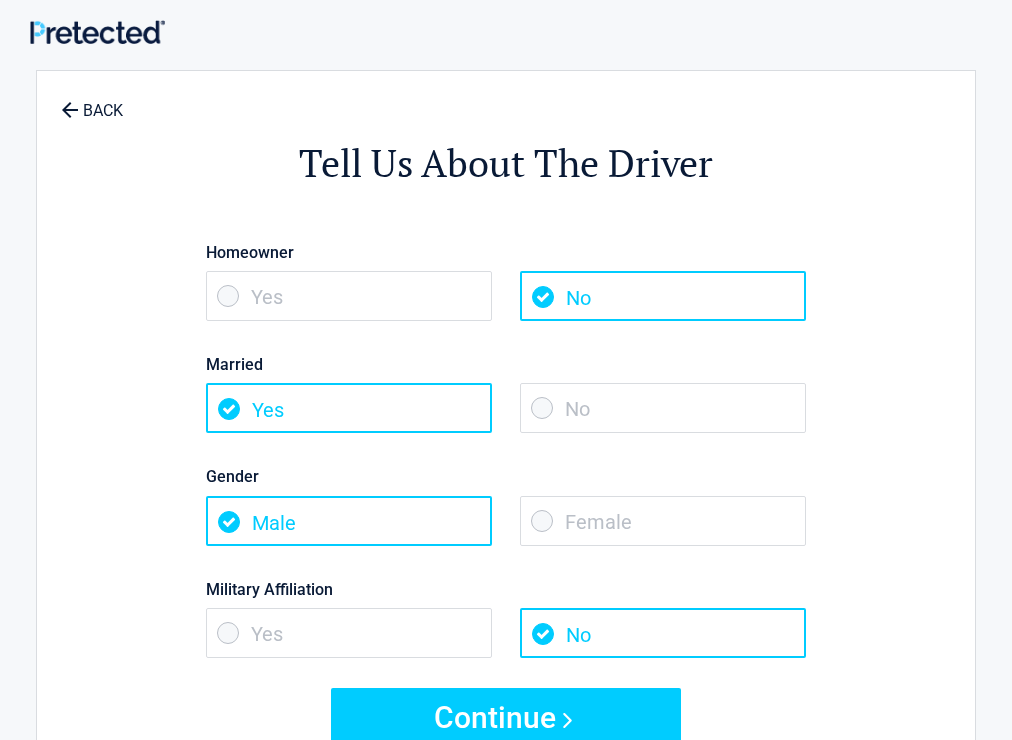 click on "No" at bounding box center (663, 408) 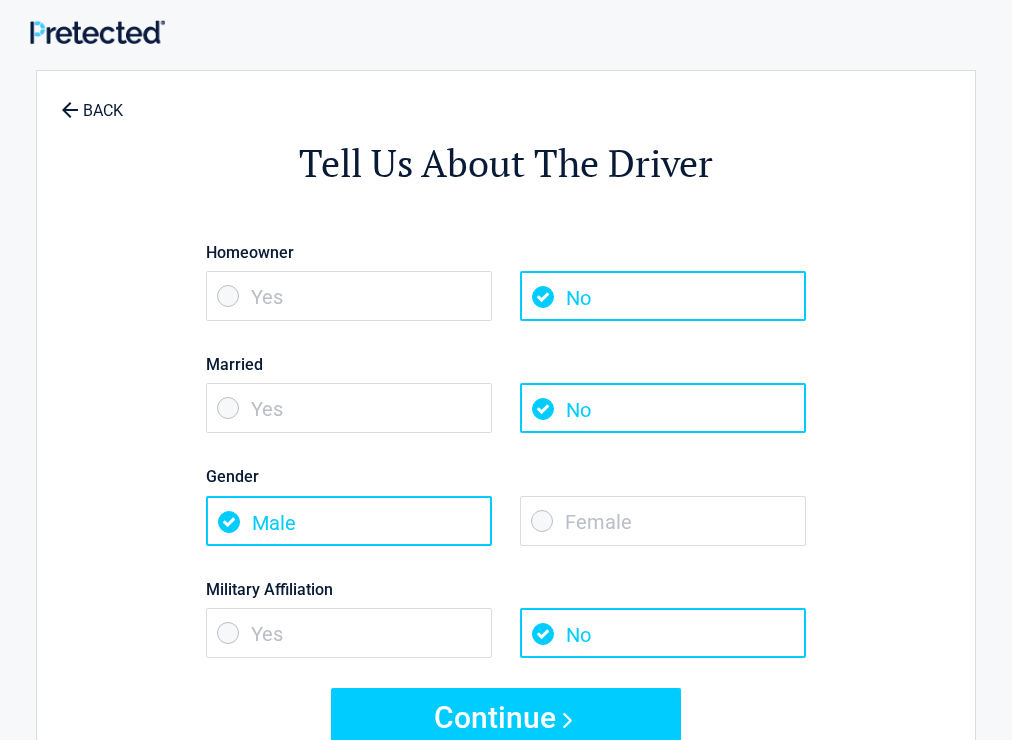 click on "Female" at bounding box center (663, 521) 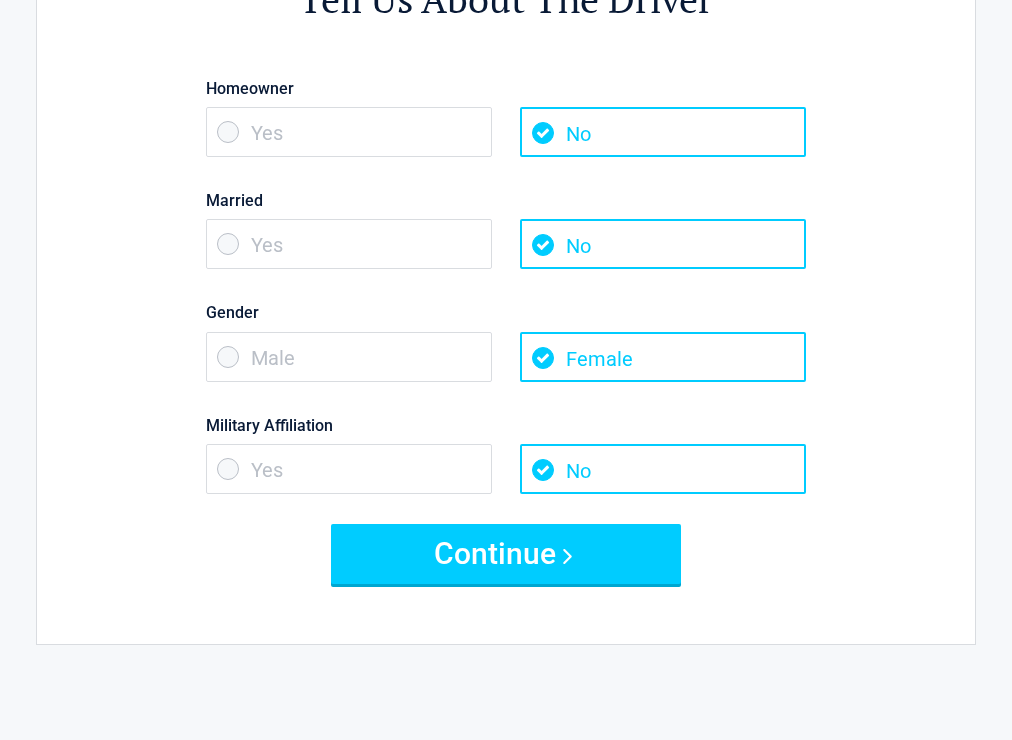 scroll, scrollTop: 223, scrollLeft: 0, axis: vertical 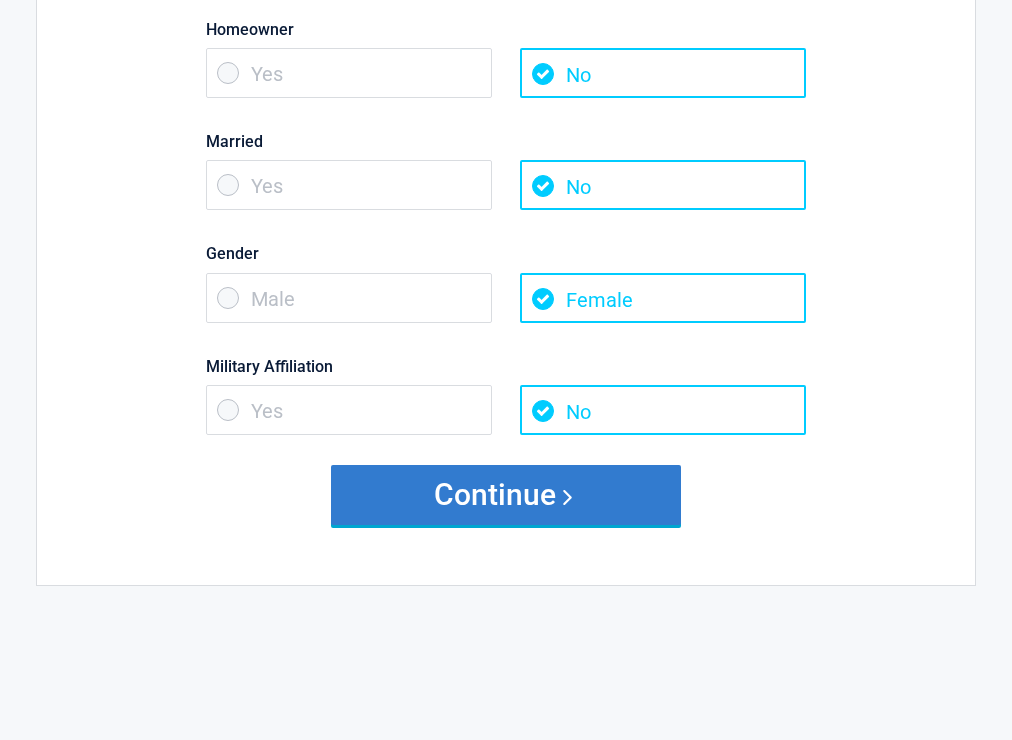 click on "Continue" at bounding box center [506, 495] 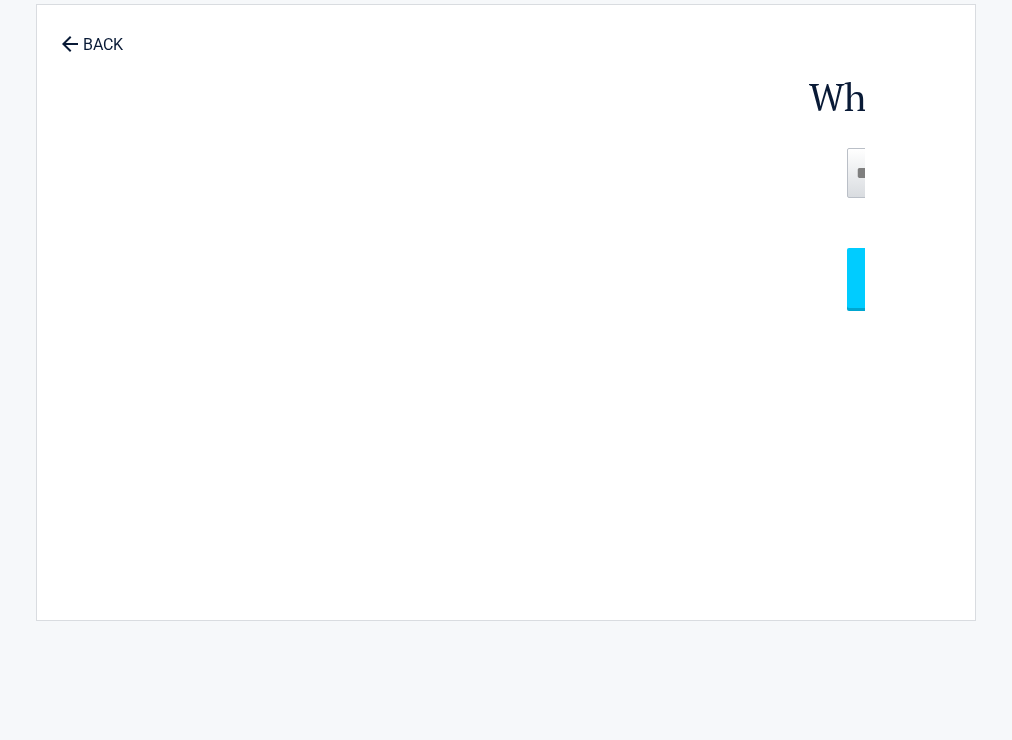 scroll, scrollTop: 0, scrollLeft: 0, axis: both 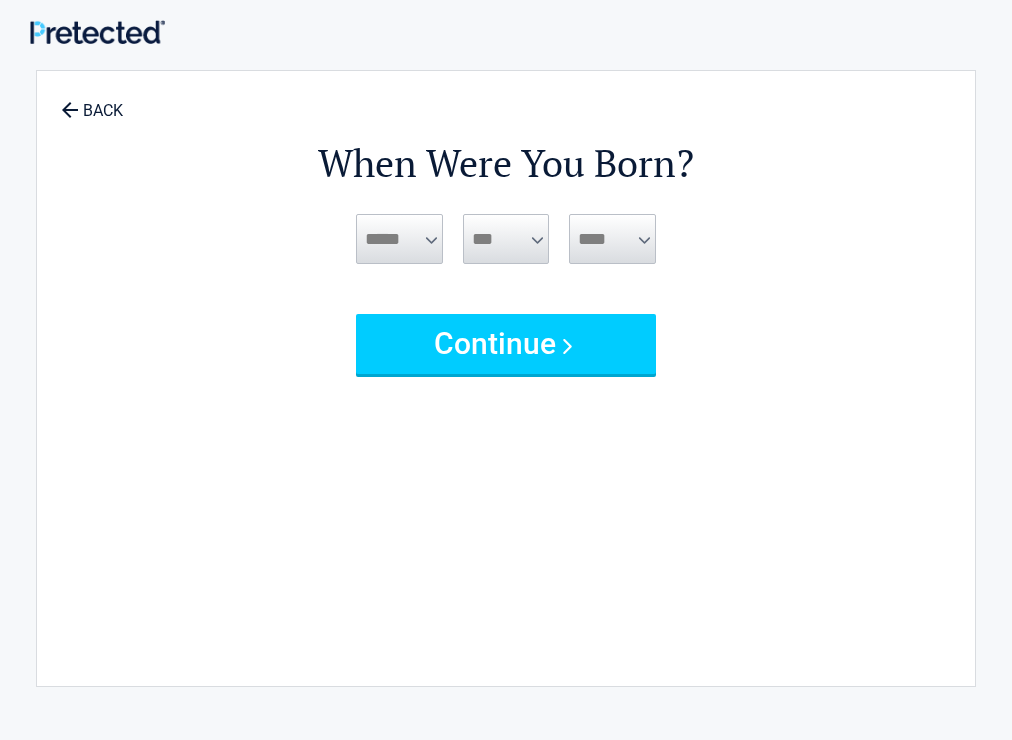 click on "*****
***
***
***
***
***
***
***
***
***
***
***
***" at bounding box center (399, 239) 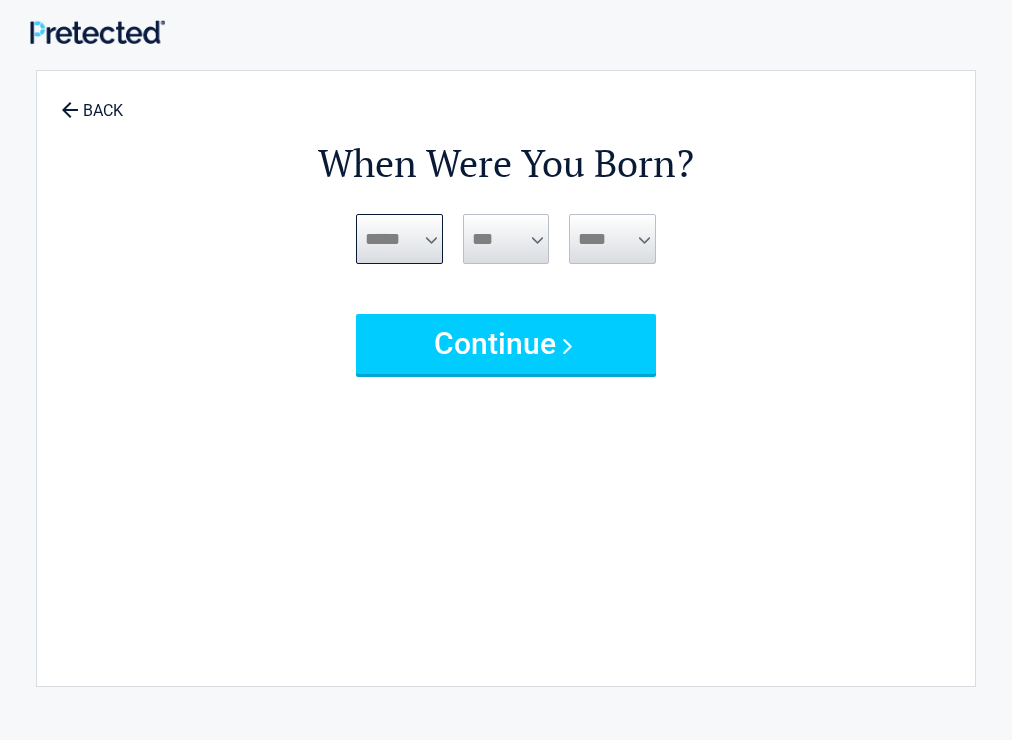 select on "*" 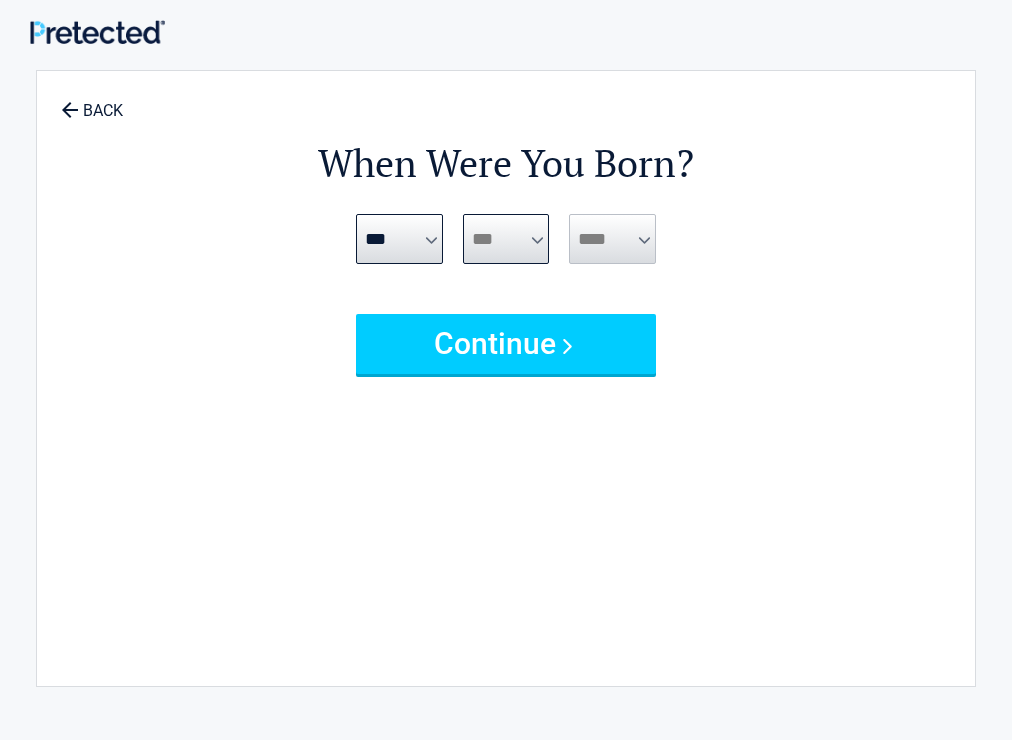select on "*" 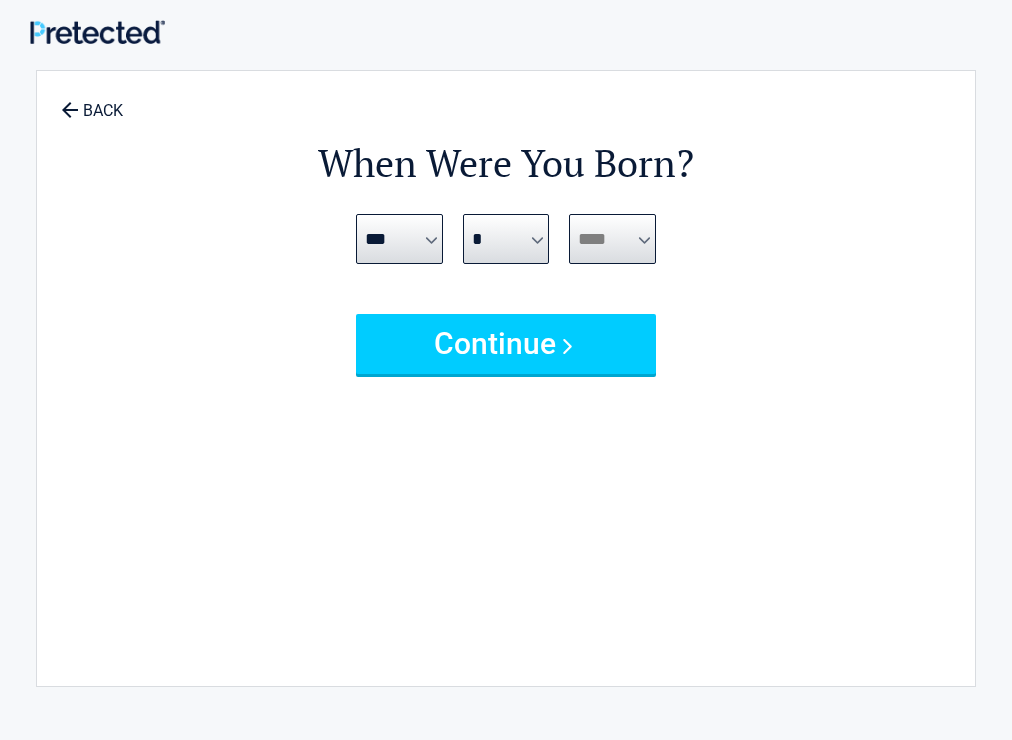 select on "****" 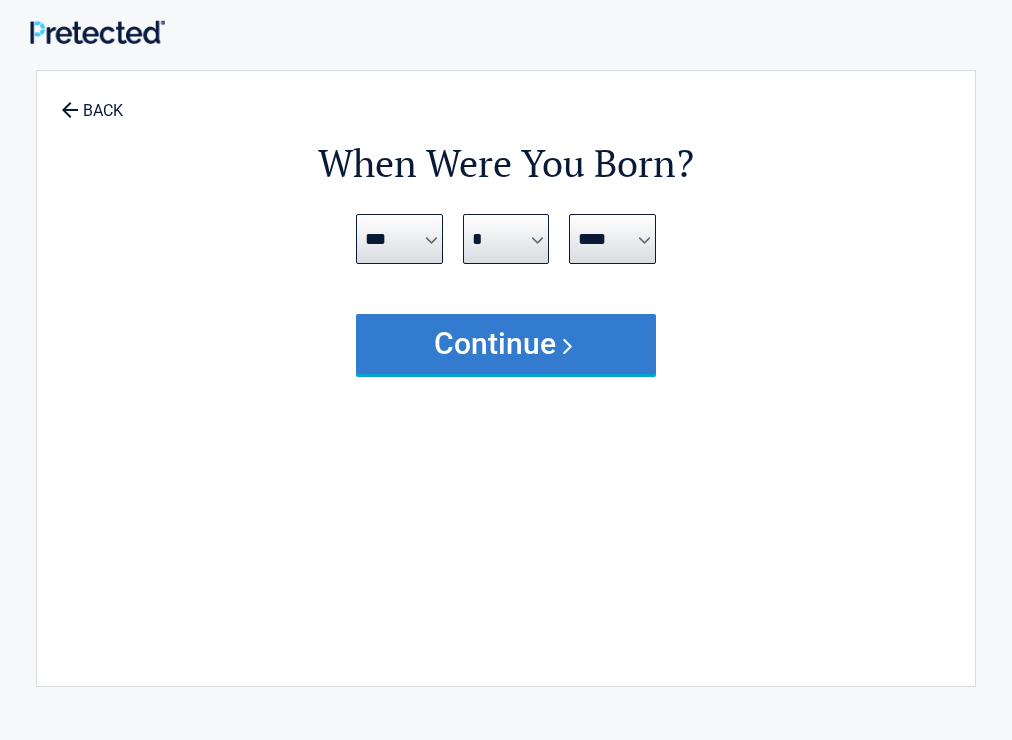click on "Continue" at bounding box center (506, 344) 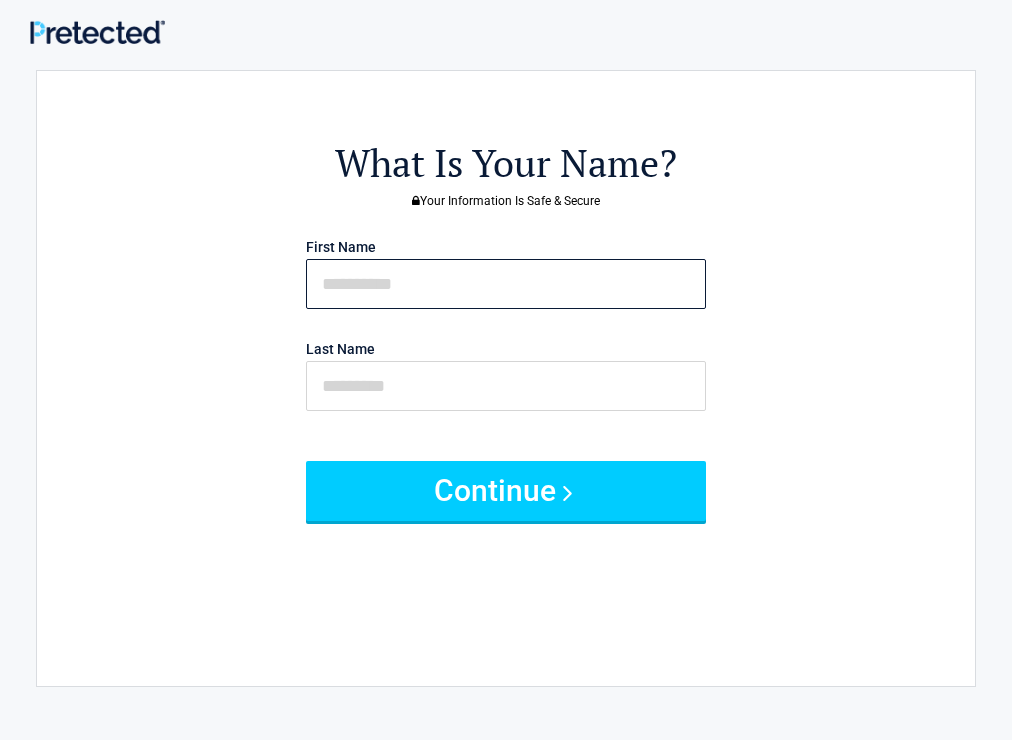 click at bounding box center [506, 284] 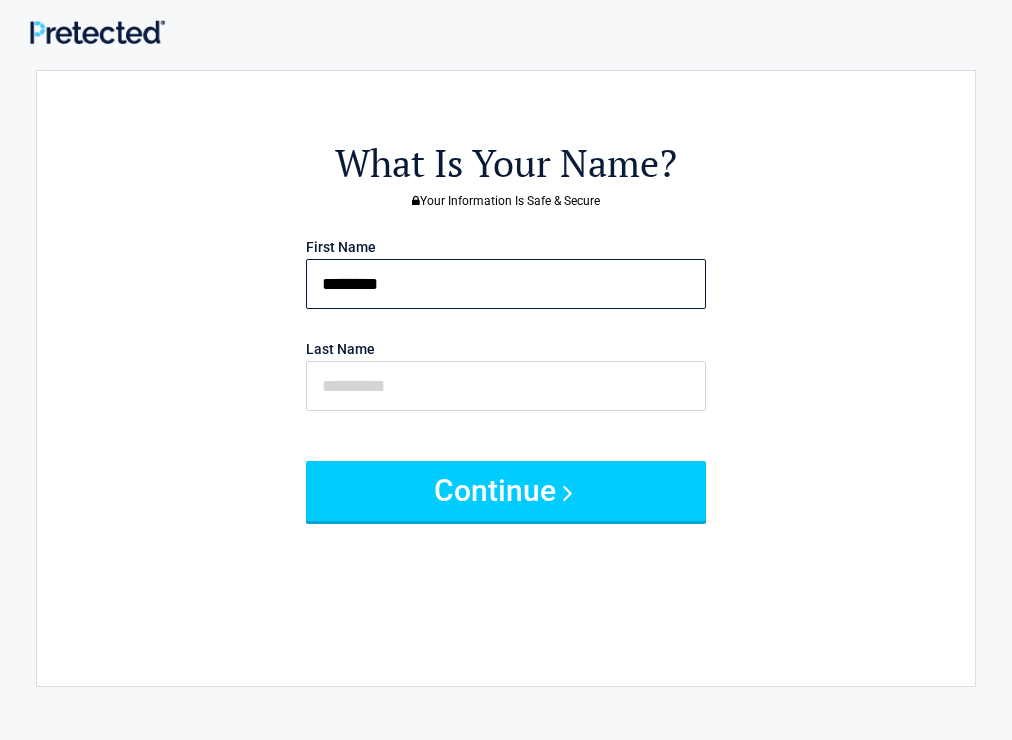 type on "********" 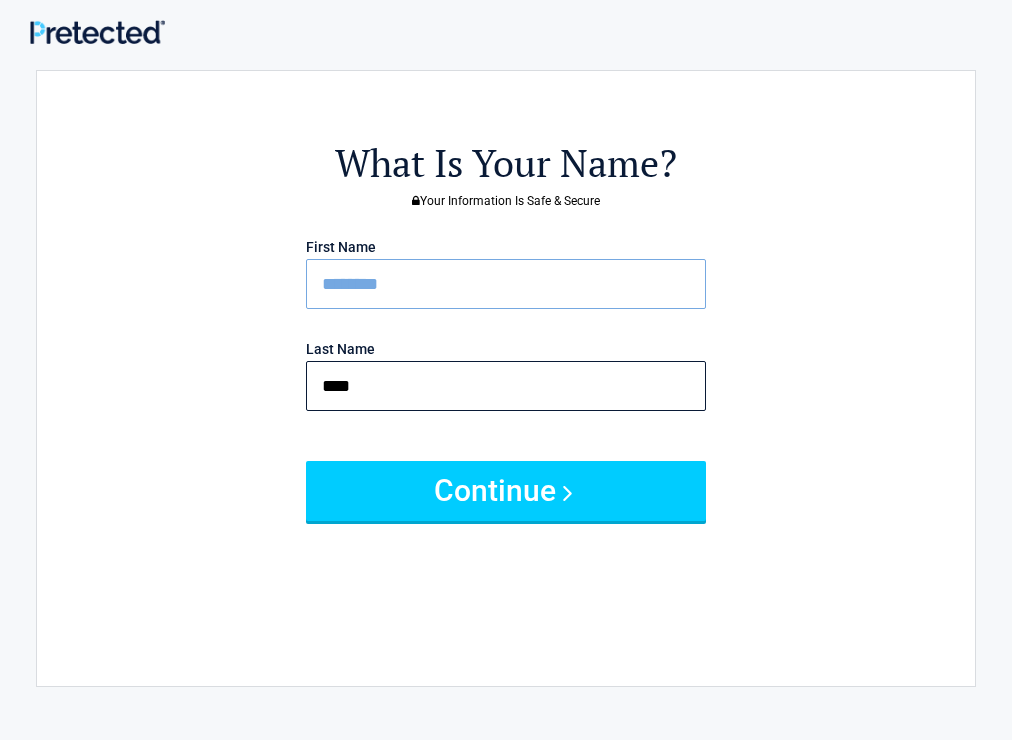type on "*****" 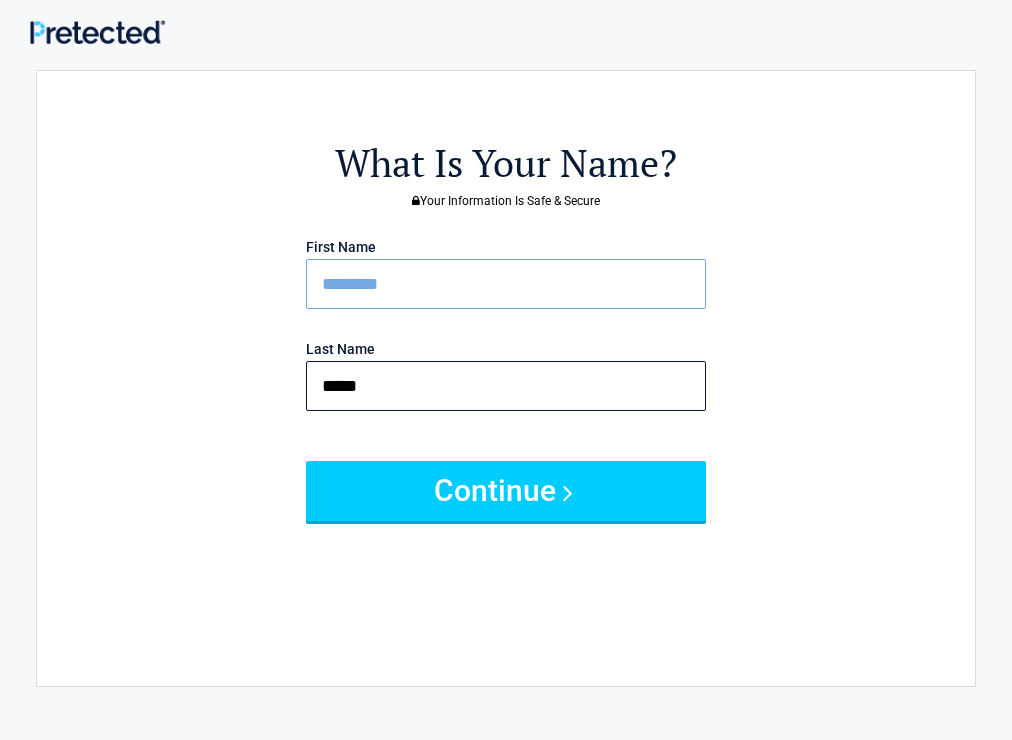 click on "Continue" at bounding box center (506, 491) 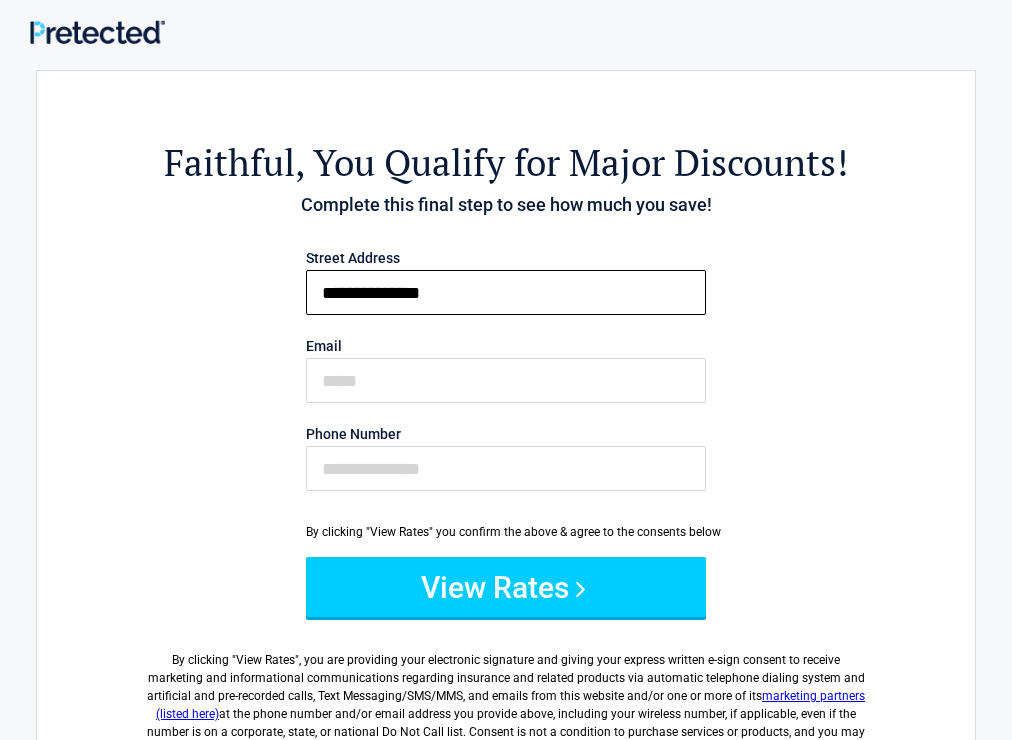 type on "**********" 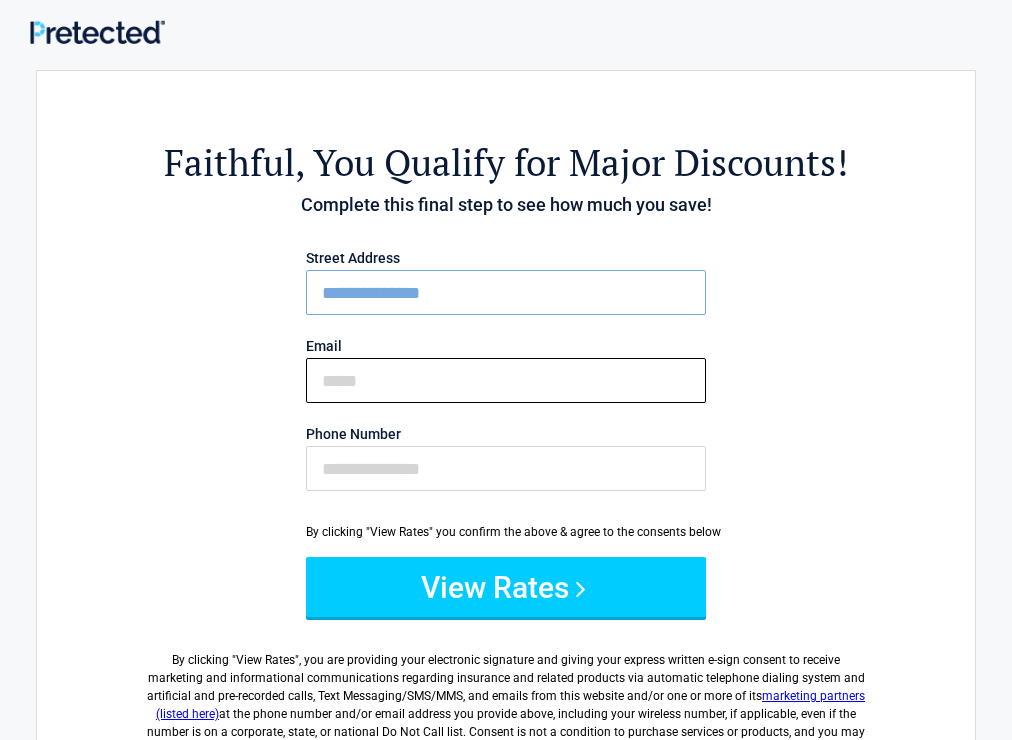 type on "*" 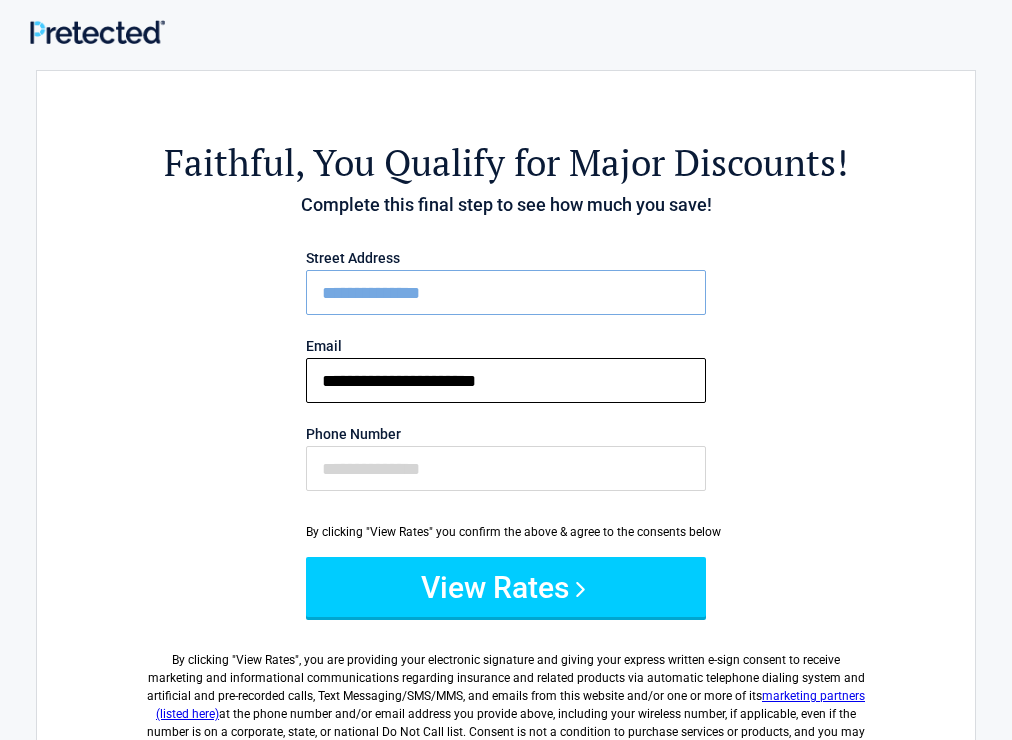 type on "**********" 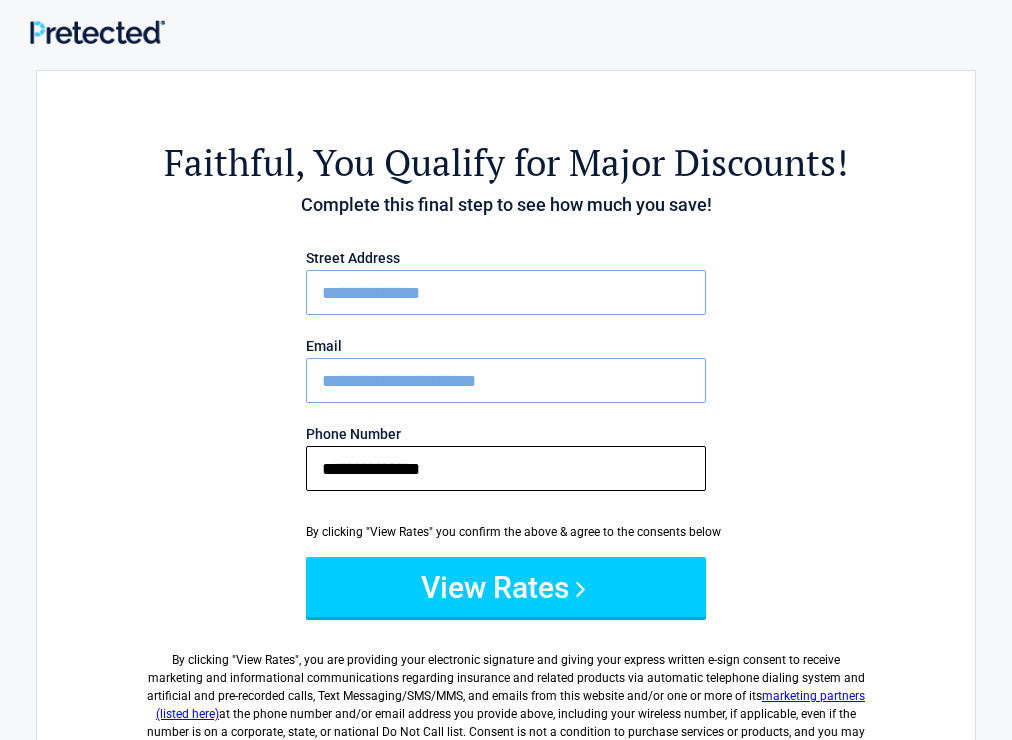 type on "**********" 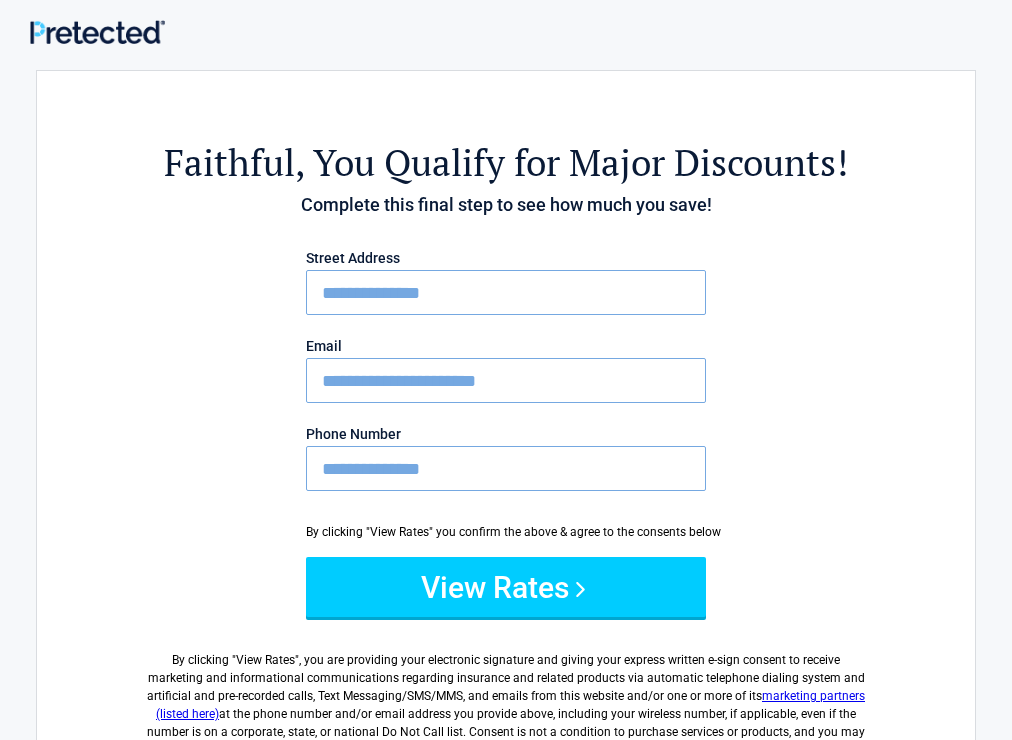 click on "**********" at bounding box center (506, 292) 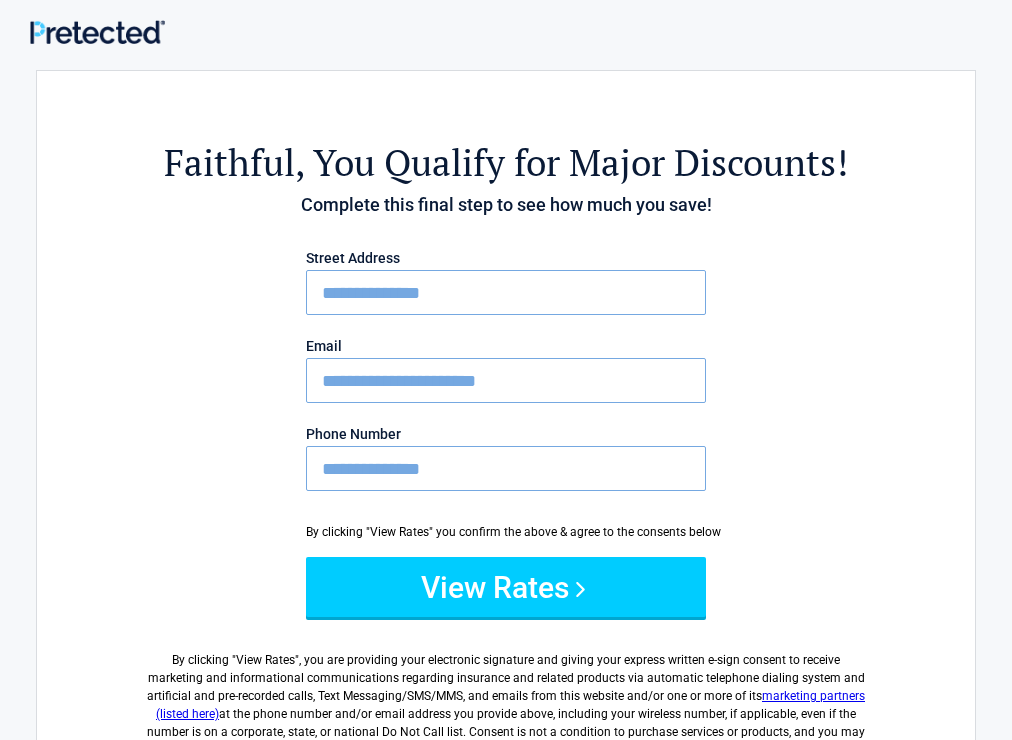 scroll, scrollTop: 0, scrollLeft: 0, axis: both 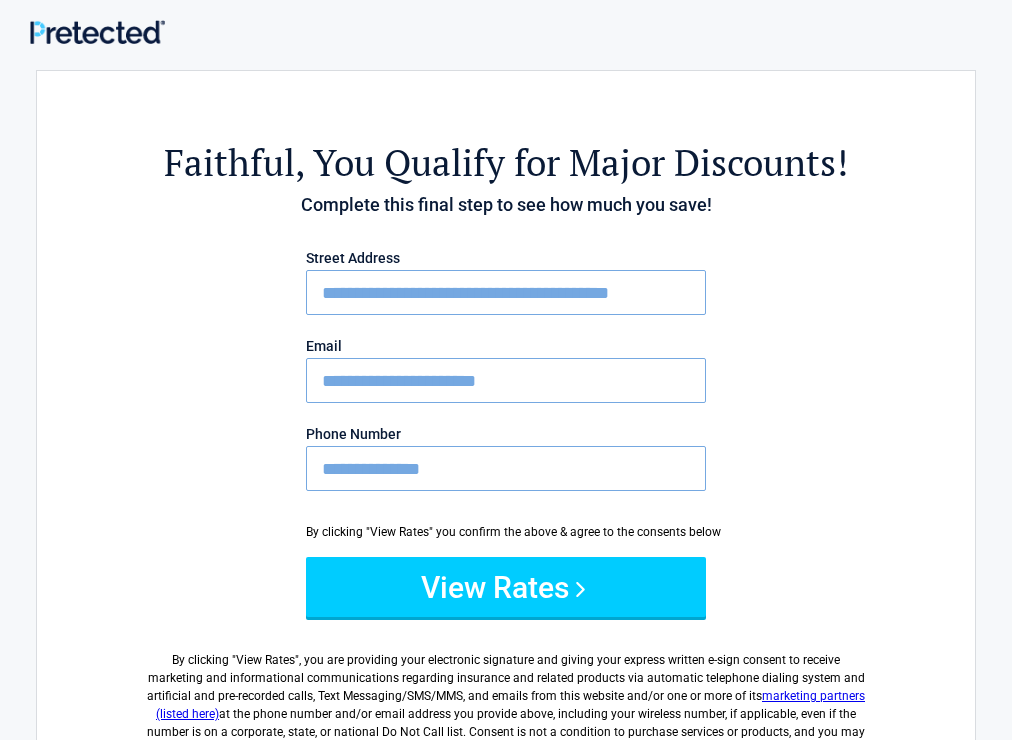 type on "**********" 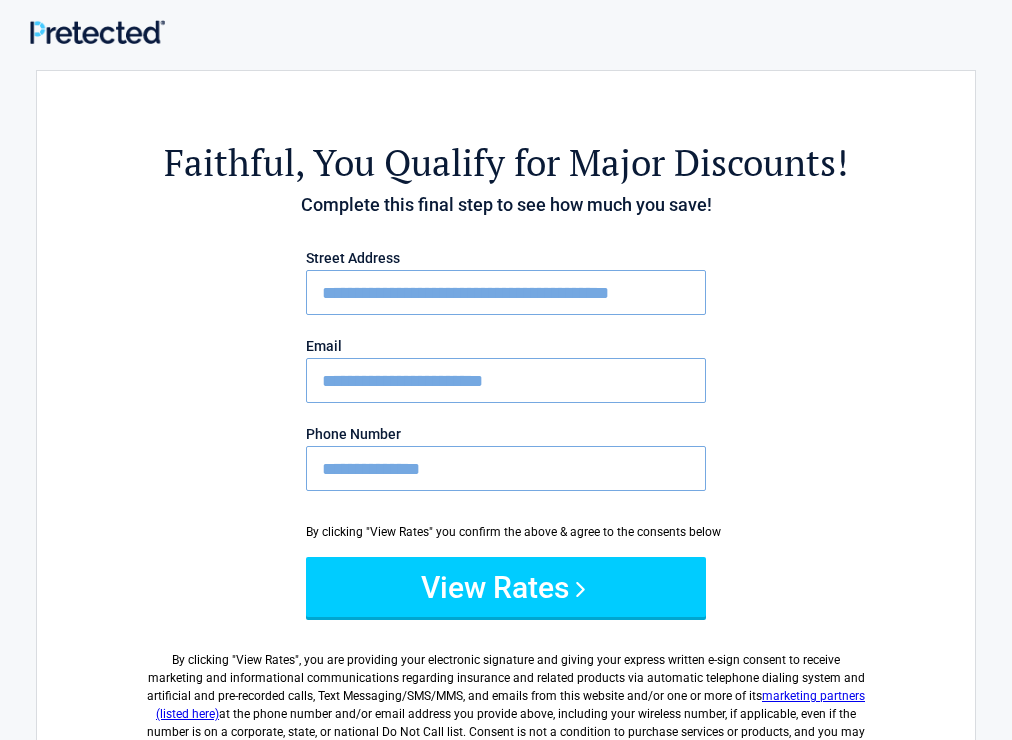 type on "**********" 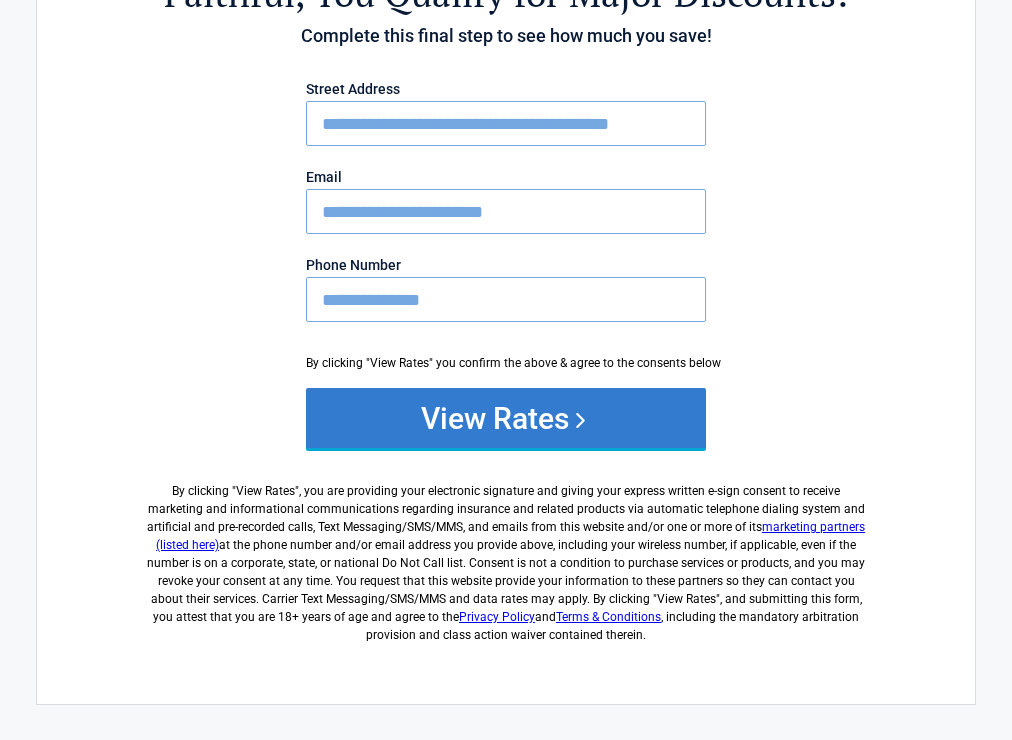 scroll, scrollTop: 170, scrollLeft: 0, axis: vertical 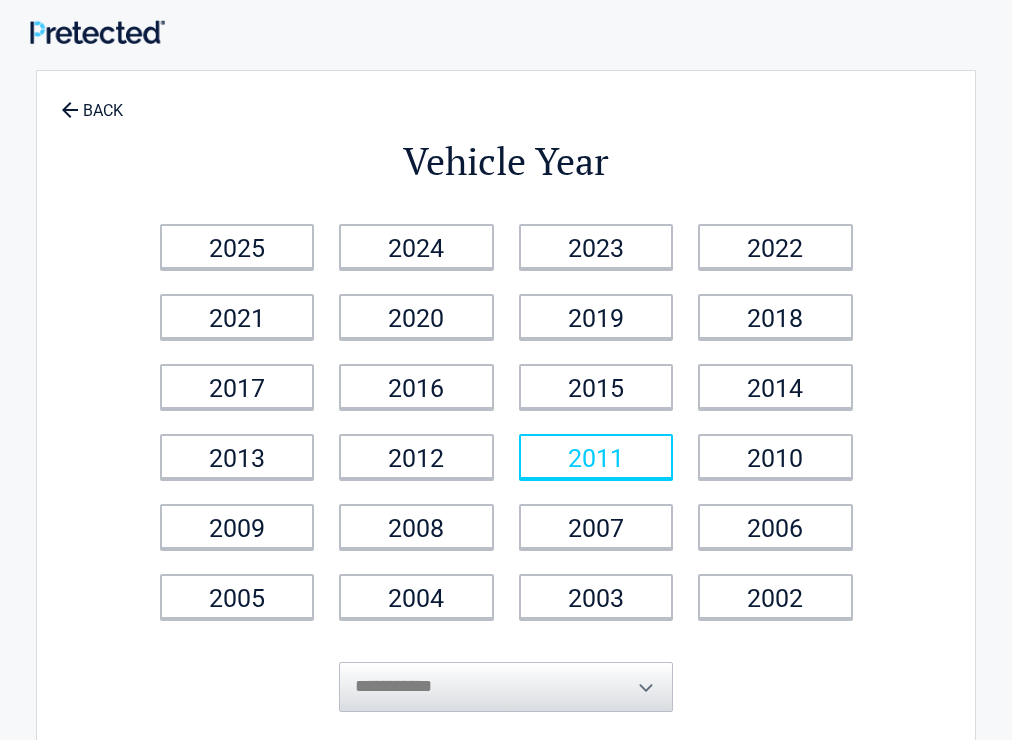 click on "2011" at bounding box center (596, 456) 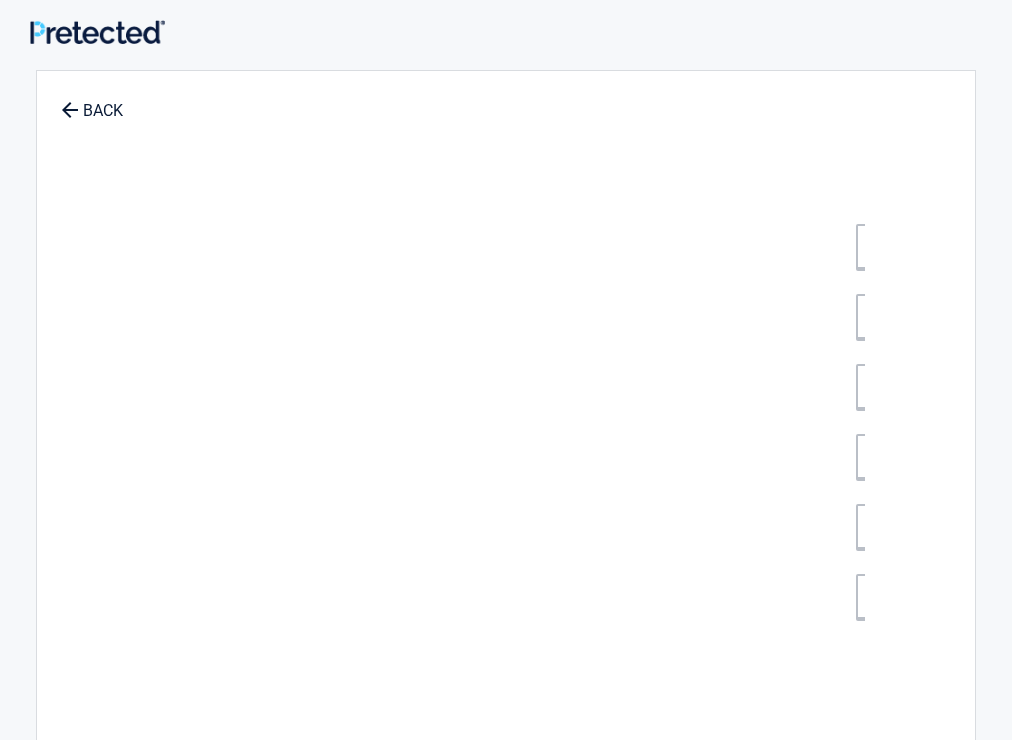 scroll, scrollTop: 0, scrollLeft: 0, axis: both 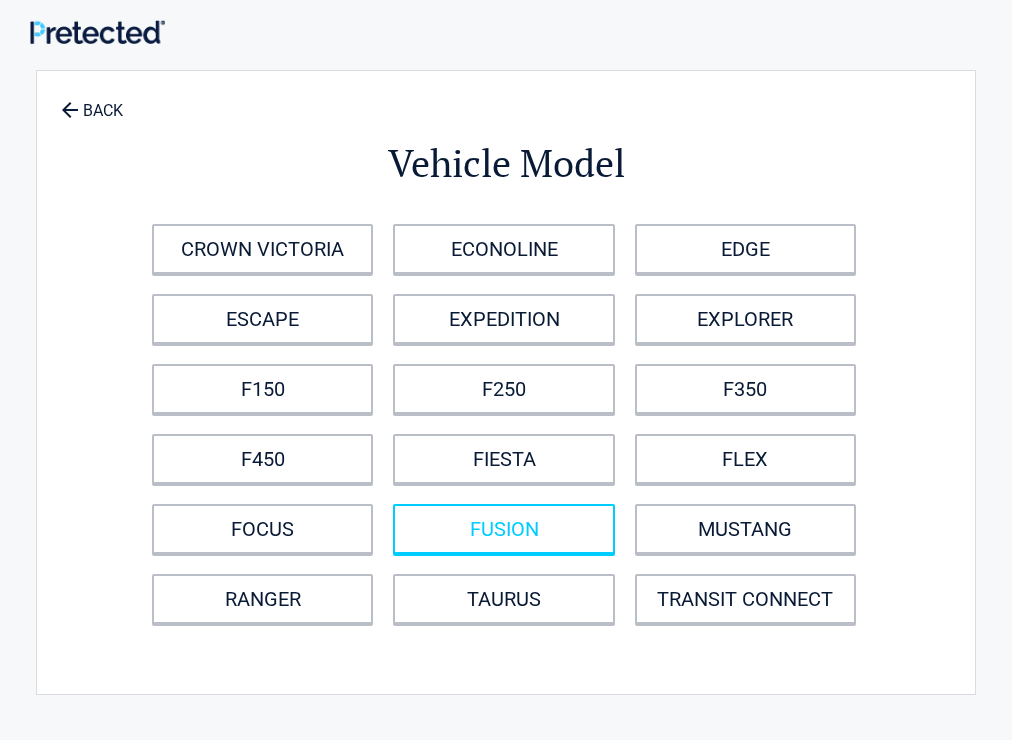 click on "FUSION" at bounding box center [503, 529] 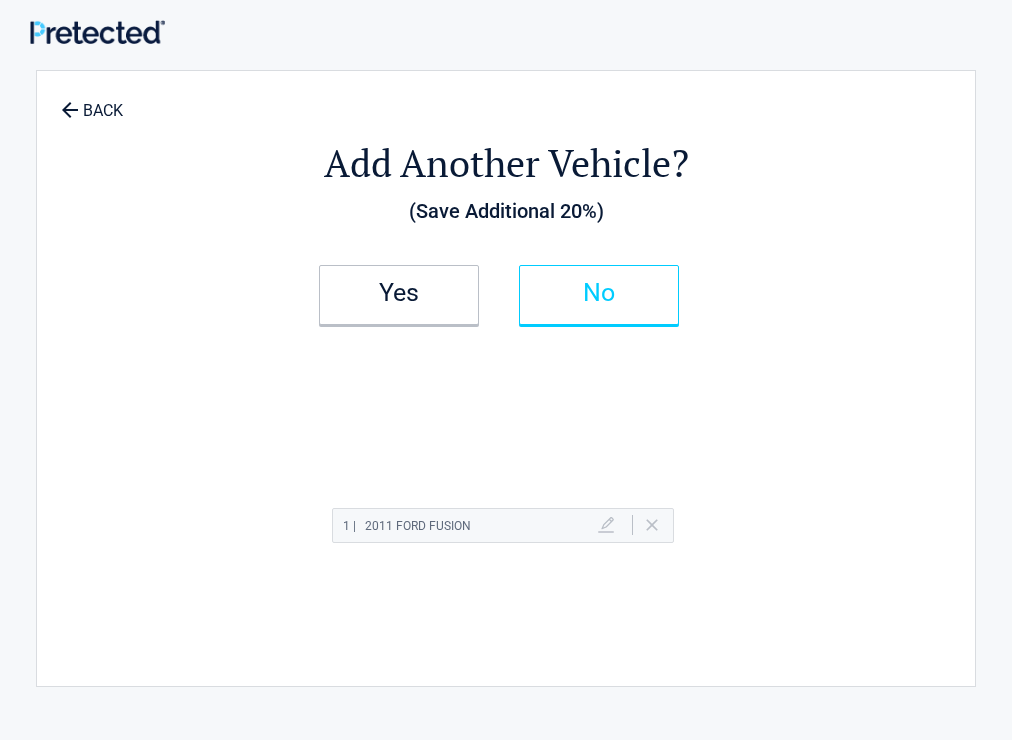 click on "No" at bounding box center [599, 295] 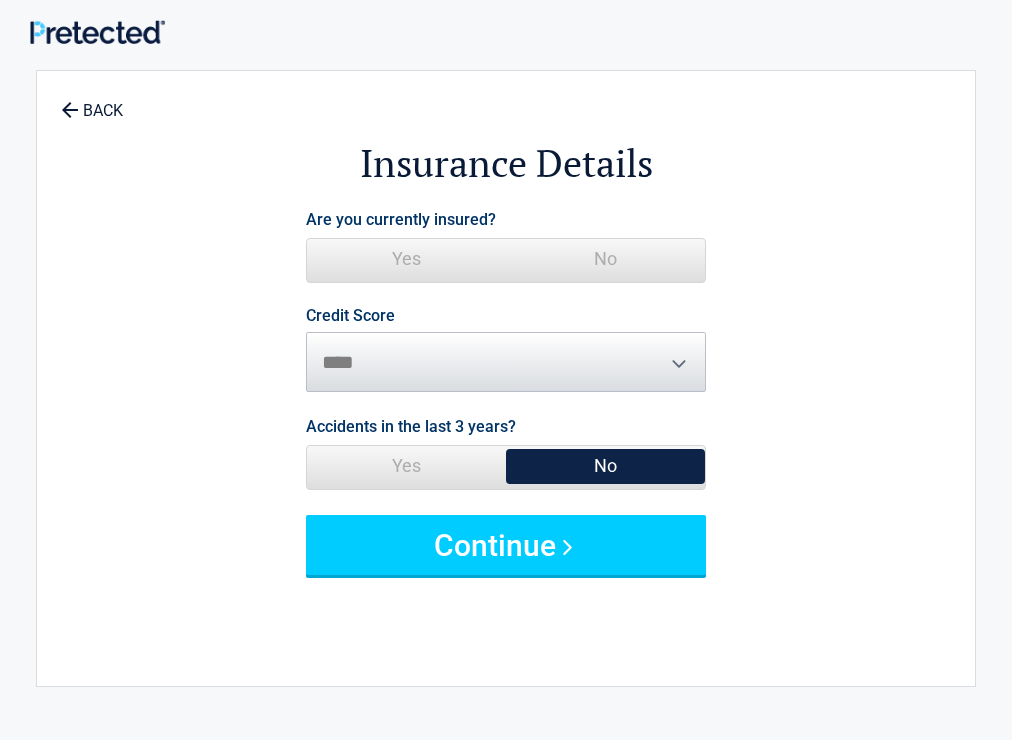 click on "No" at bounding box center [605, 259] 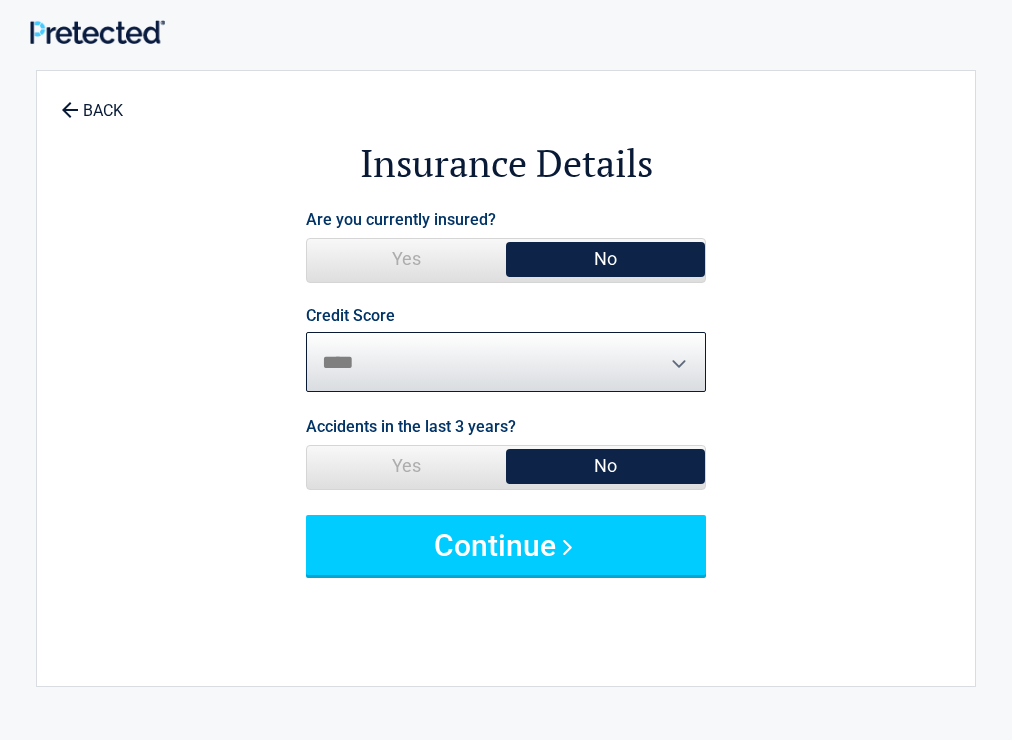 select on "****" 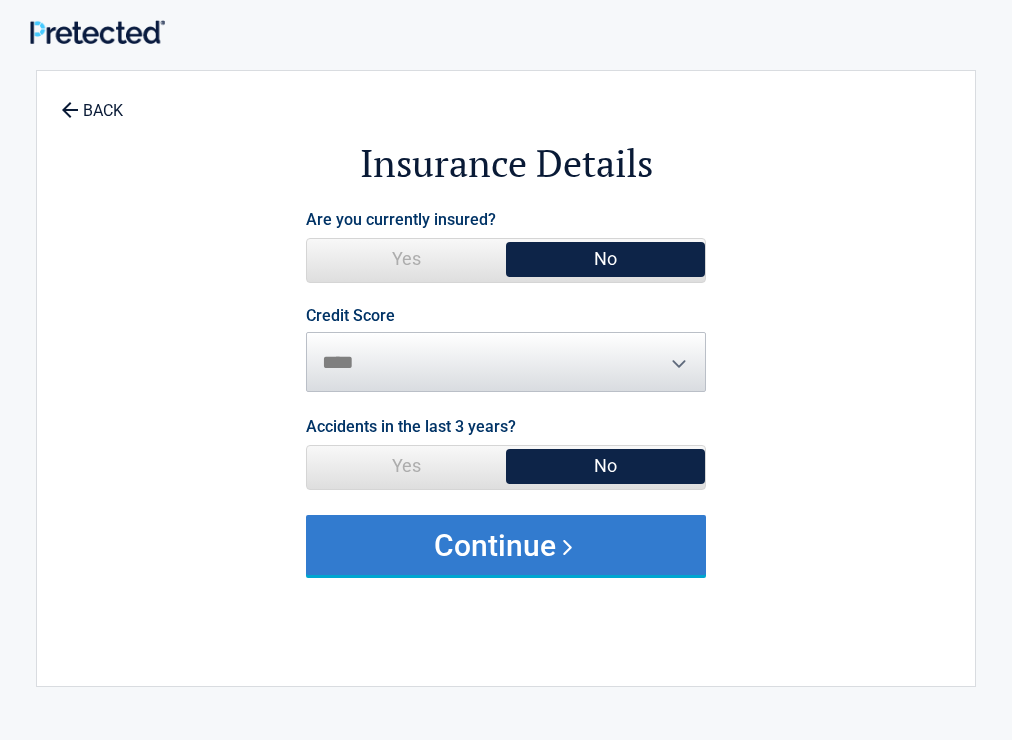 click on "Continue" at bounding box center [506, 545] 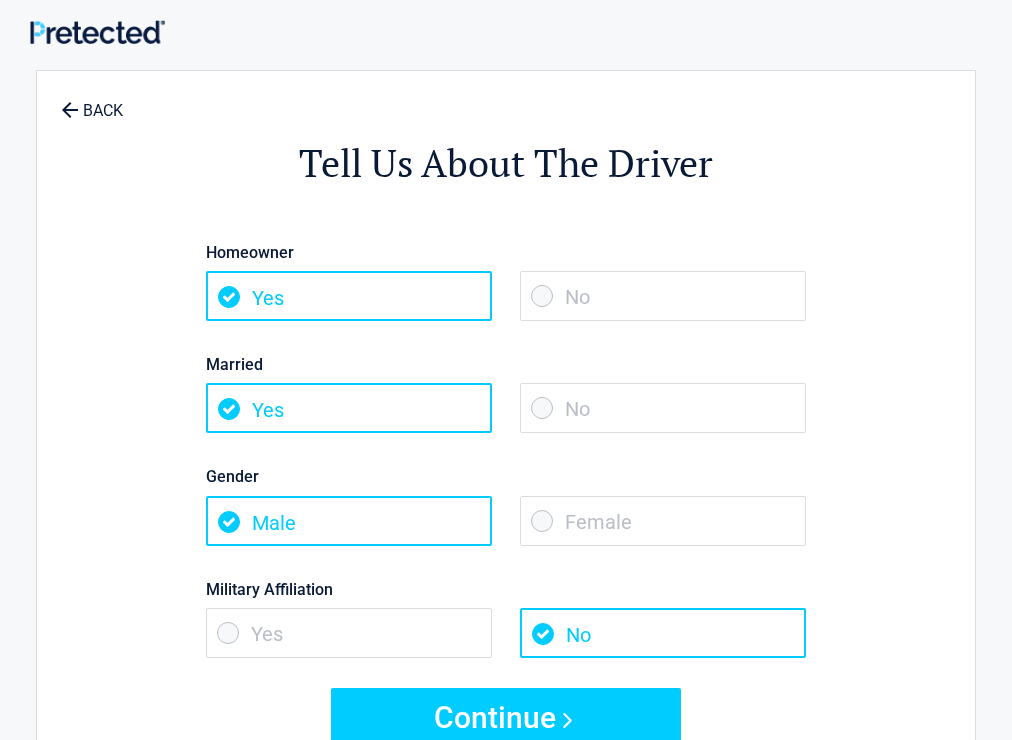 click on "No" at bounding box center (663, 296) 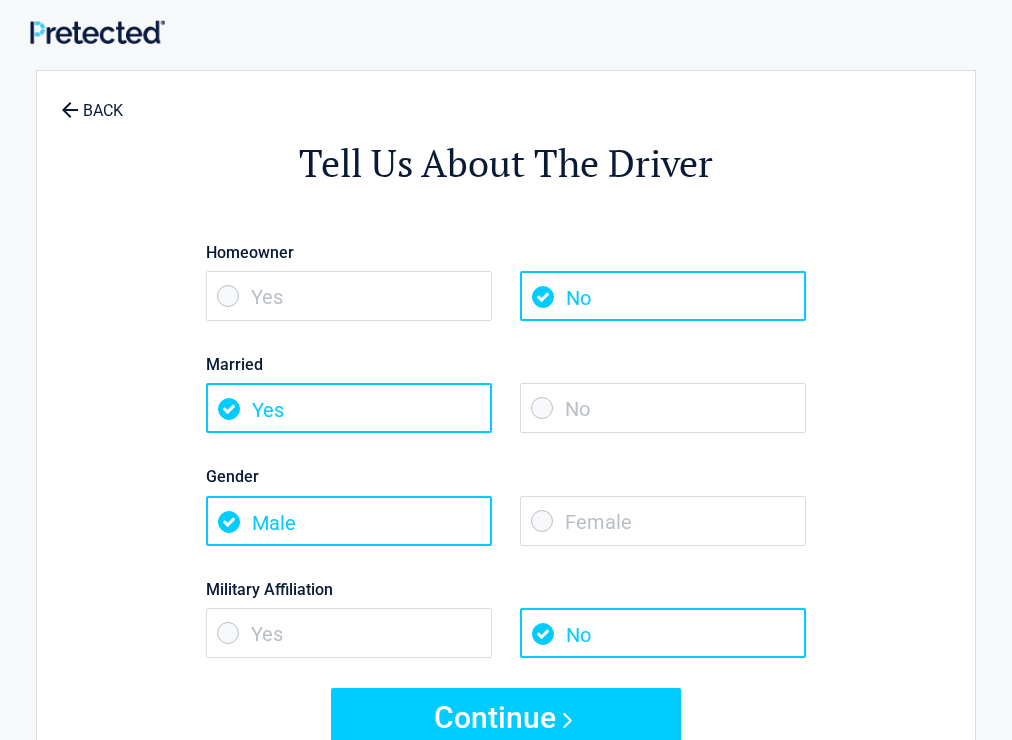 click on "No" at bounding box center [663, 408] 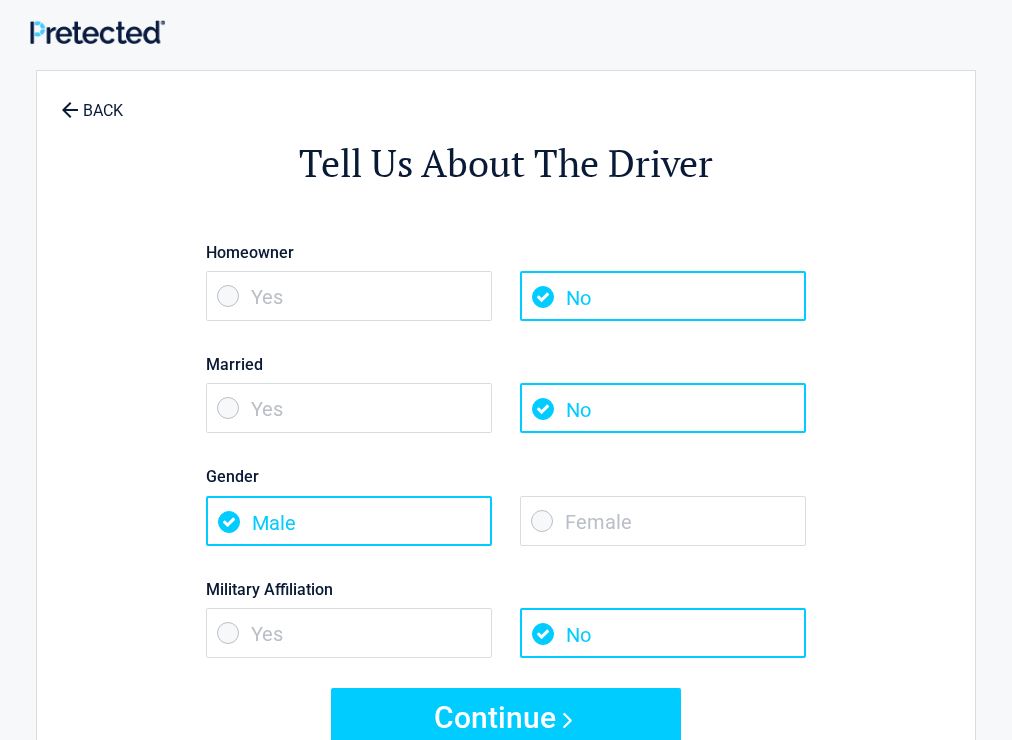 click on "Female" at bounding box center (663, 521) 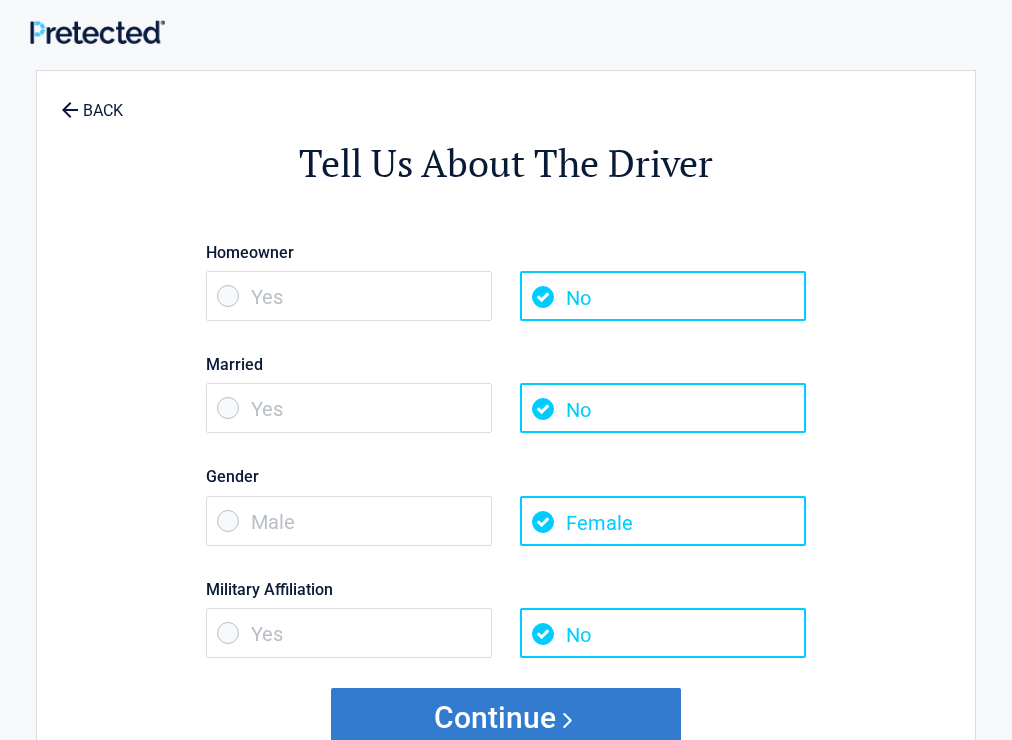 click on "Continue" at bounding box center (506, 718) 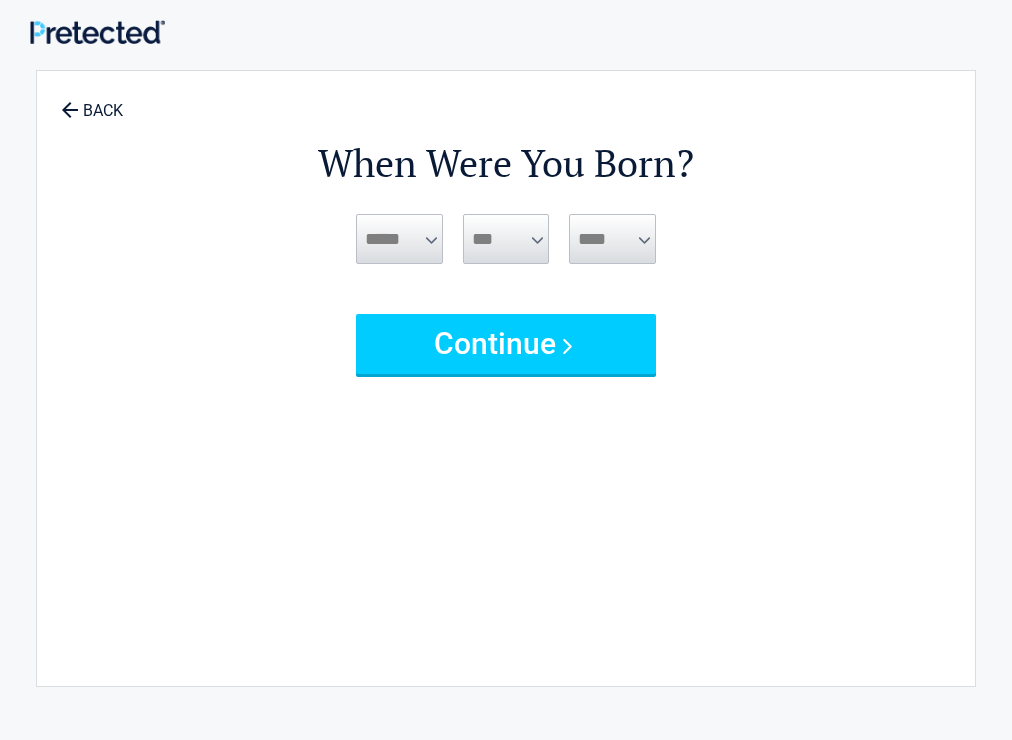 click on "*****
***
***
***
***
***
***
***
***
***
***
***
***" at bounding box center (399, 239) 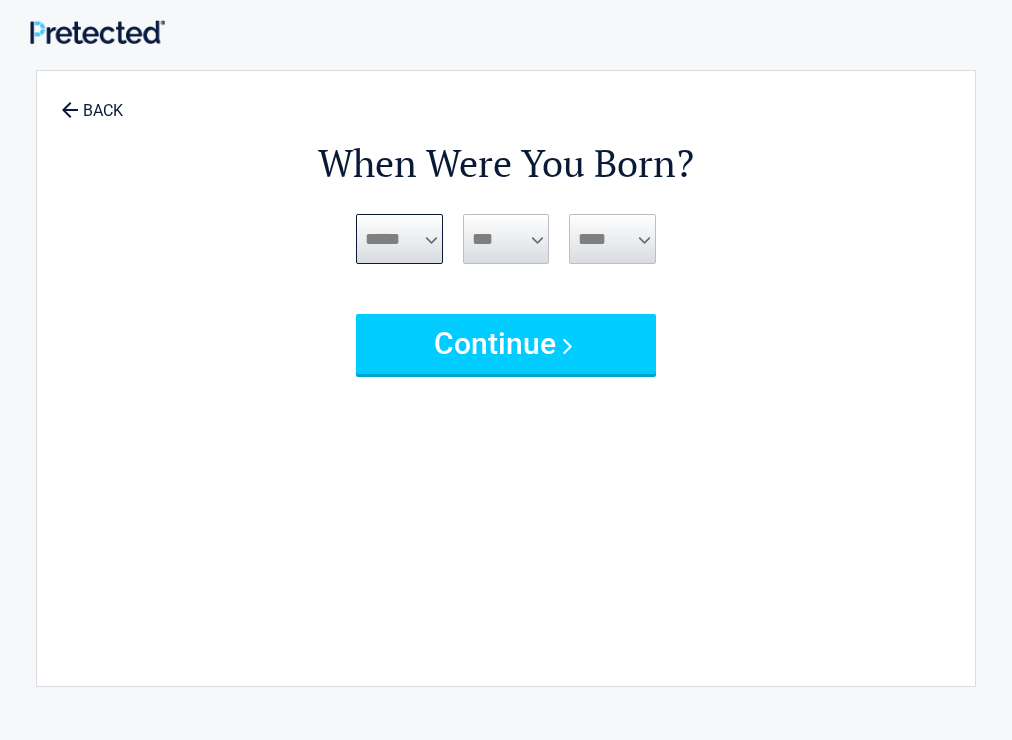 select on "*" 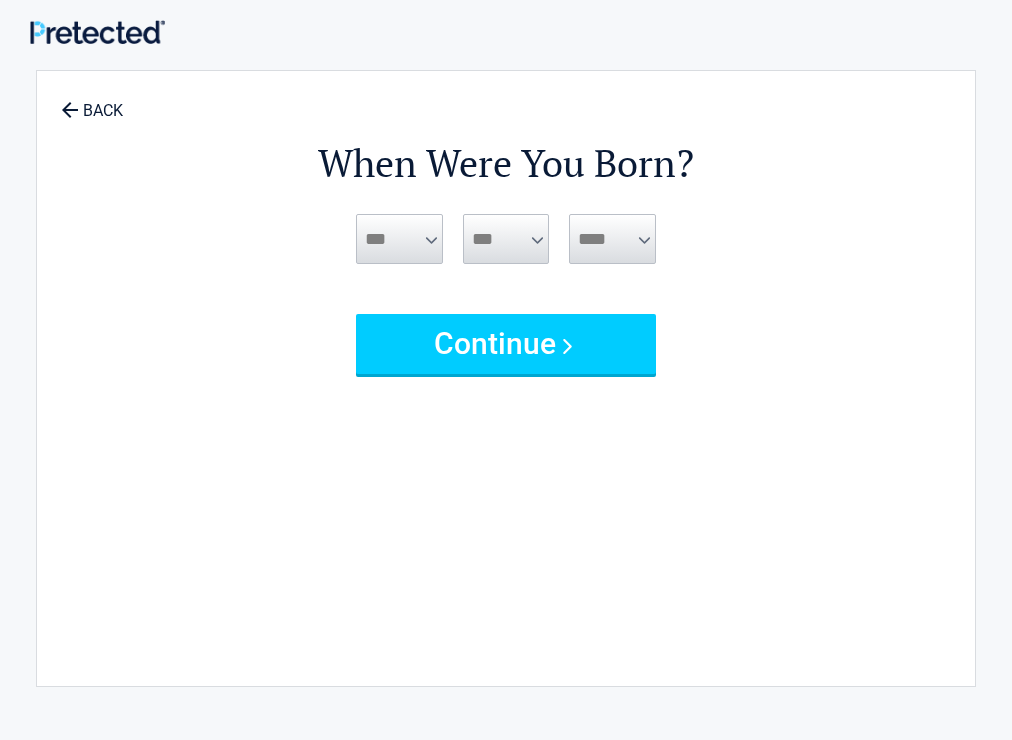 click on "*** * * * * * * * * * ** ** ** ** ** ** ** ** ** ** ** ** ** ** ** ** ** ** ** ** **" at bounding box center [506, 264] 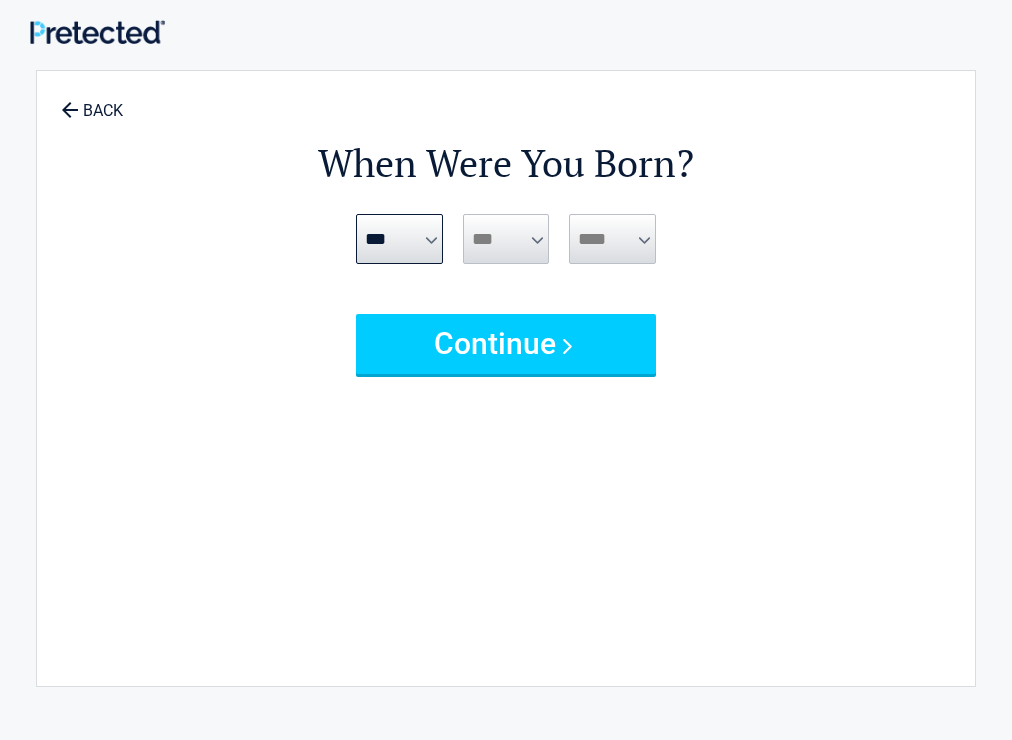 click on "*** * * * * * * * * * ** ** ** ** ** ** ** ** ** ** ** ** ** ** ** ** ** ** ** ** **" at bounding box center [506, 239] 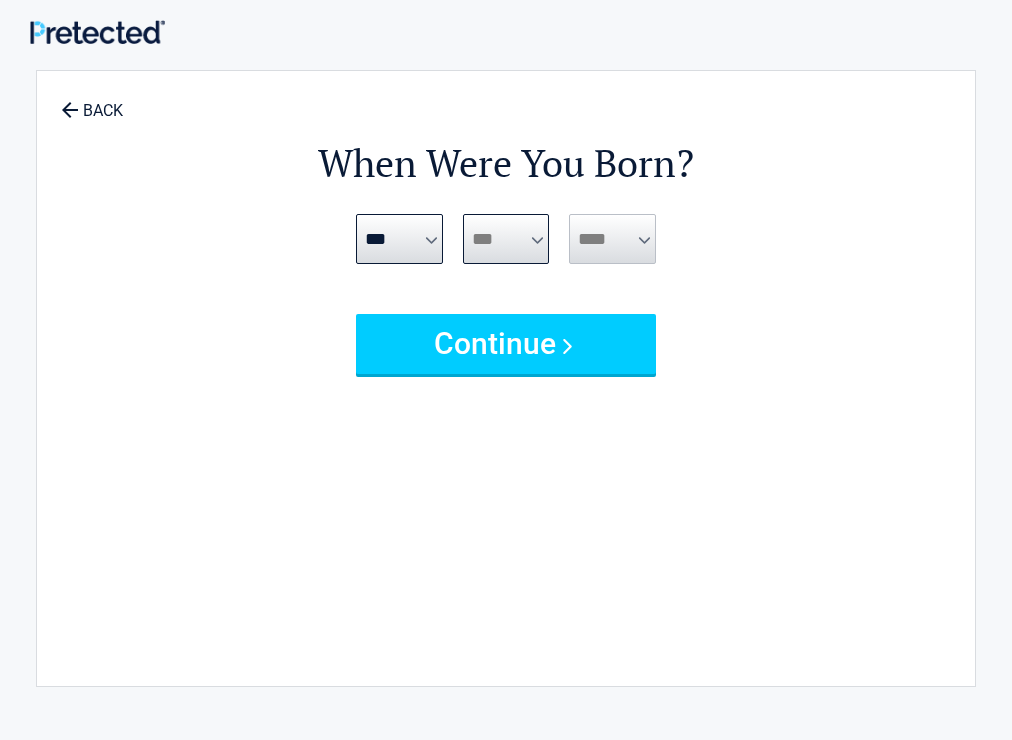 select on "*" 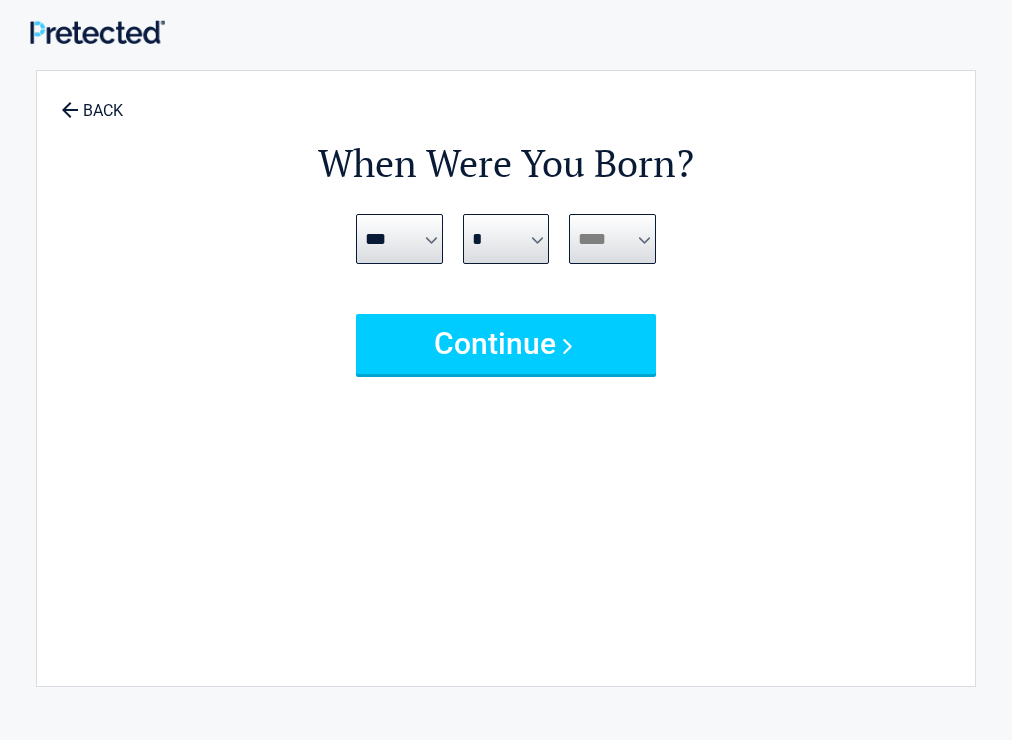 select on "****" 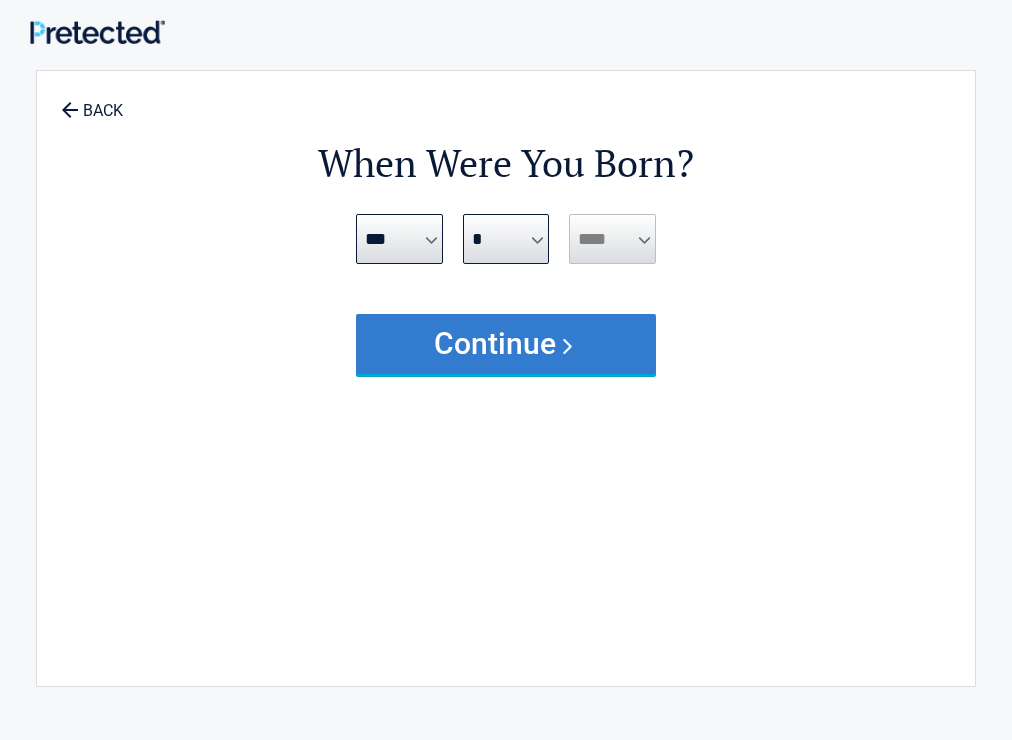 click on "Continue" at bounding box center (506, 344) 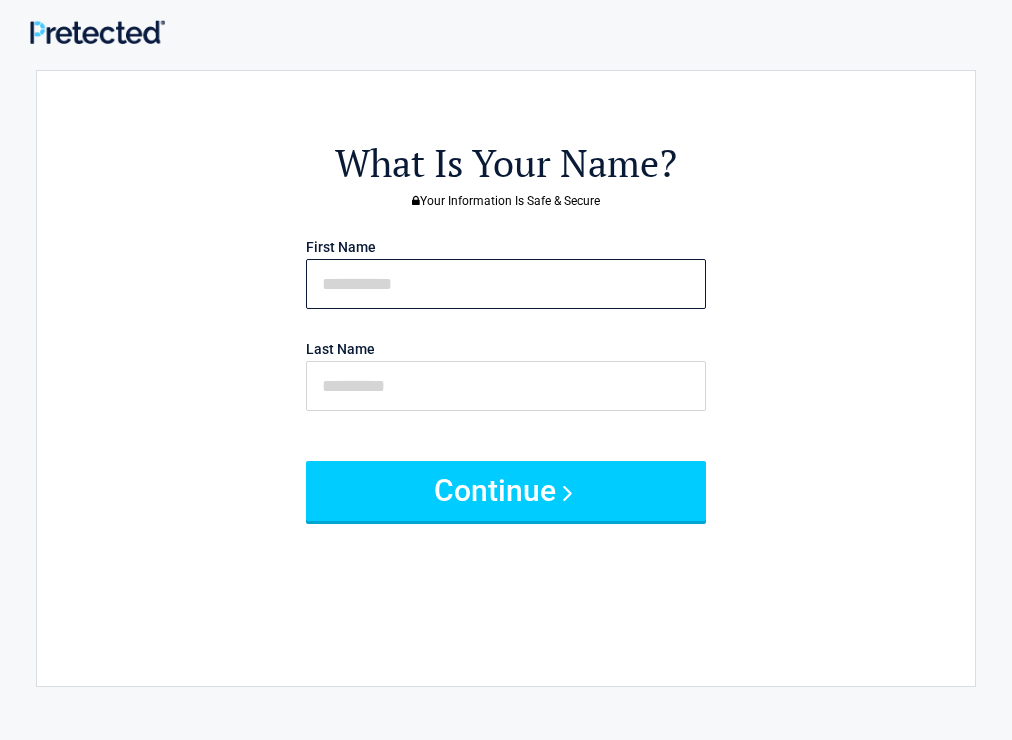 click at bounding box center [506, 284] 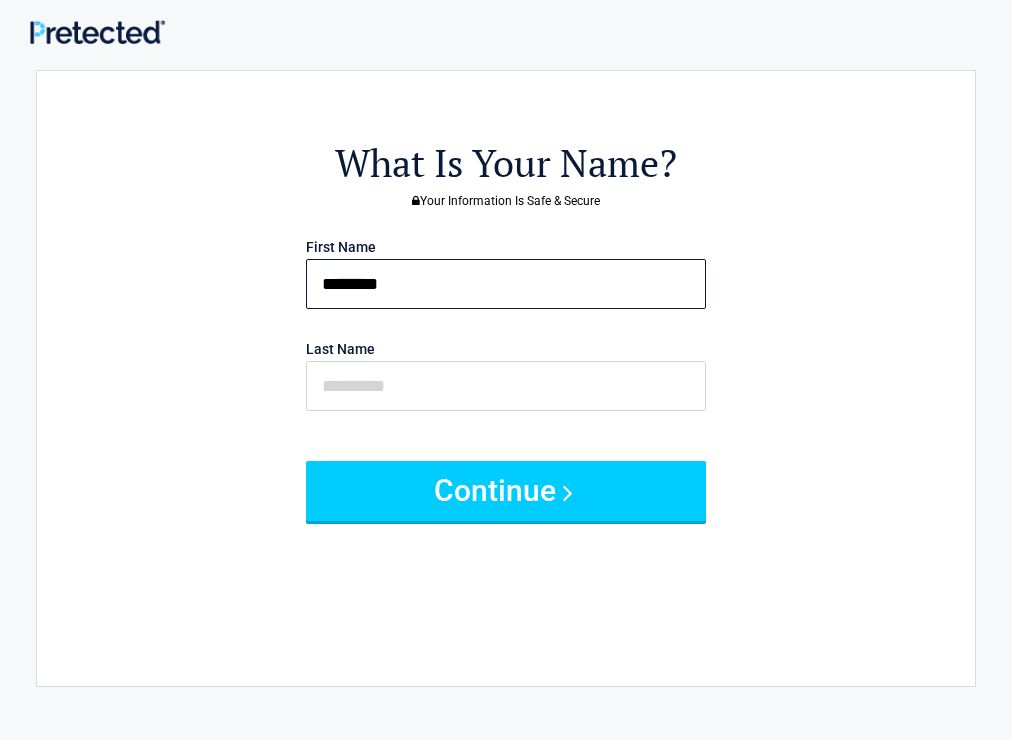 type on "********" 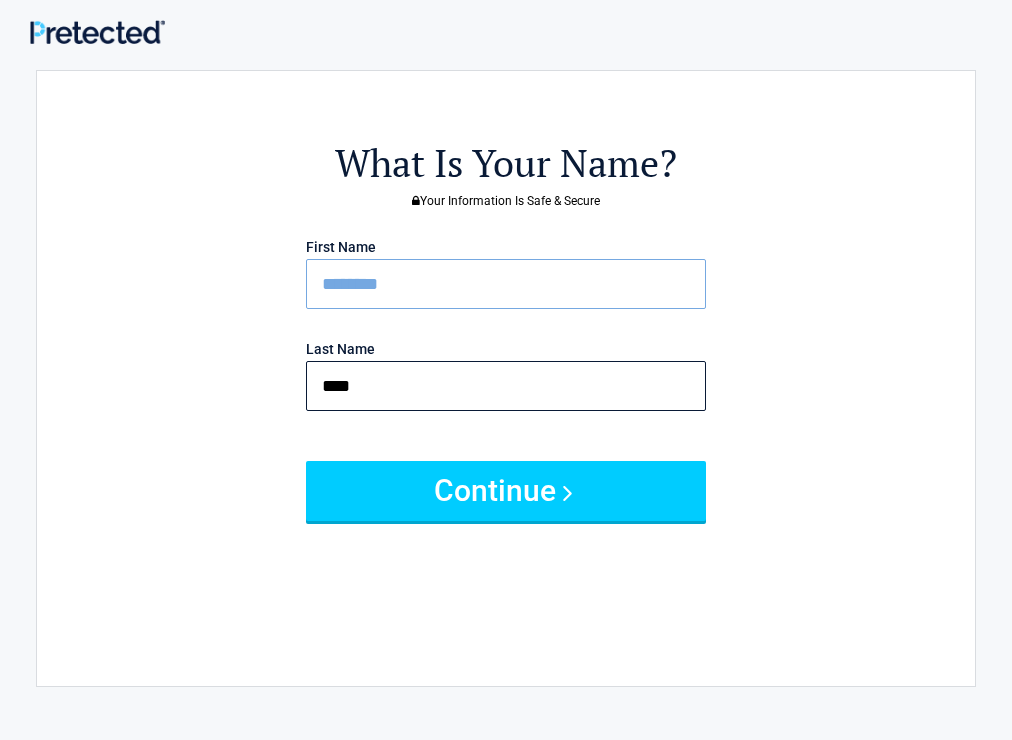 type on "*****" 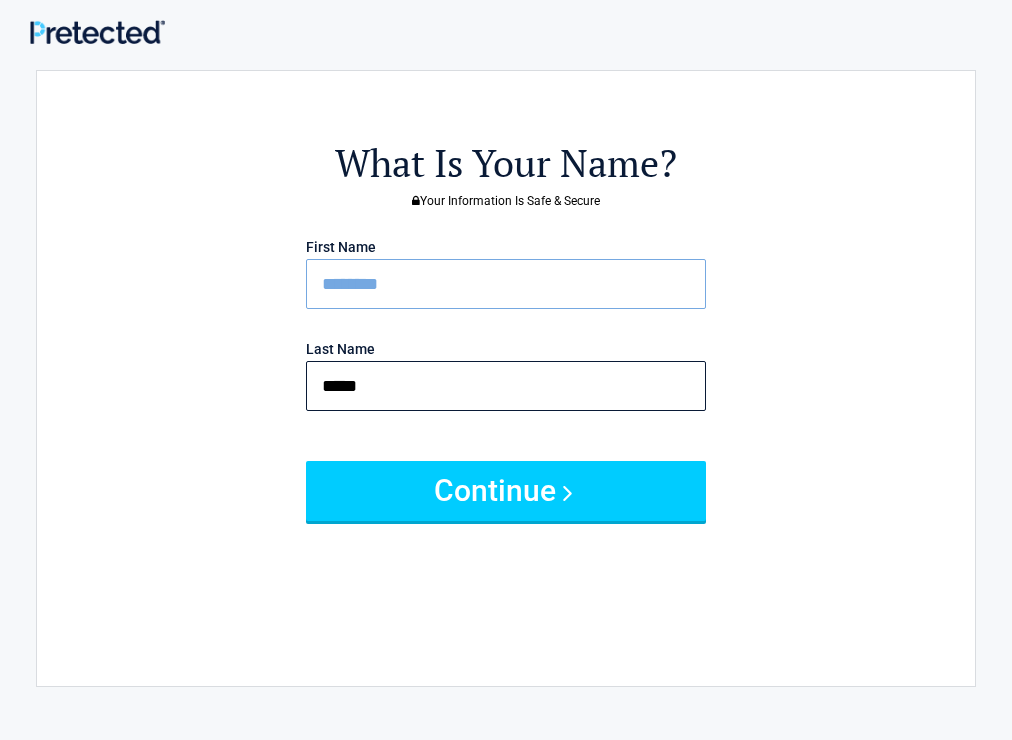 click on "Continue" at bounding box center (506, 491) 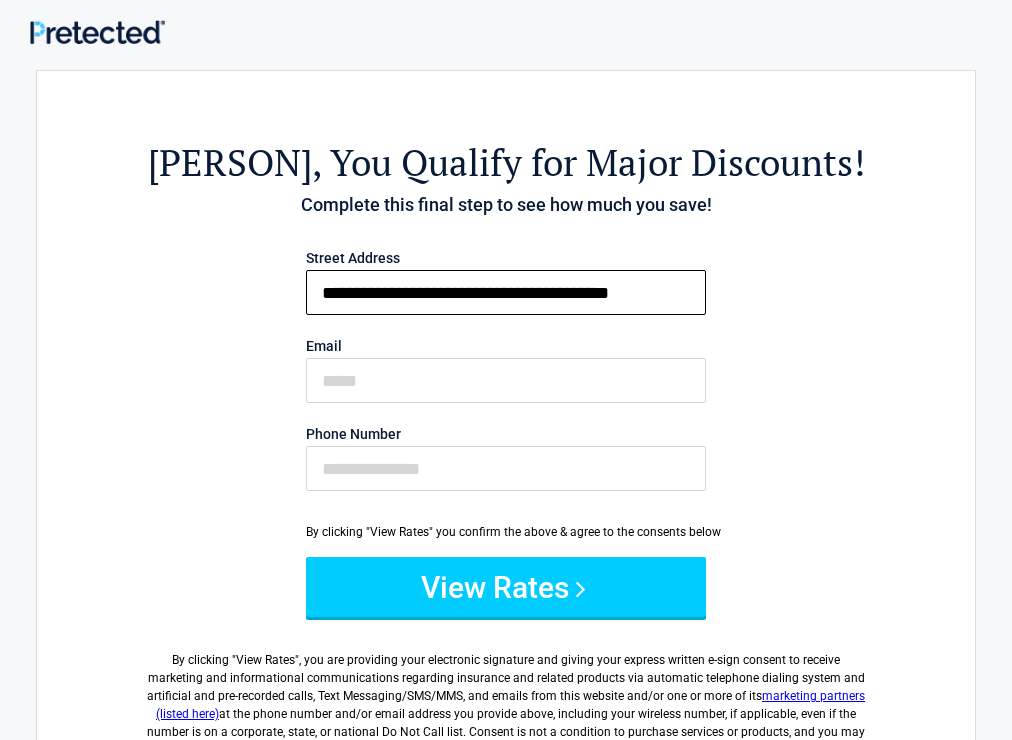 type on "**********" 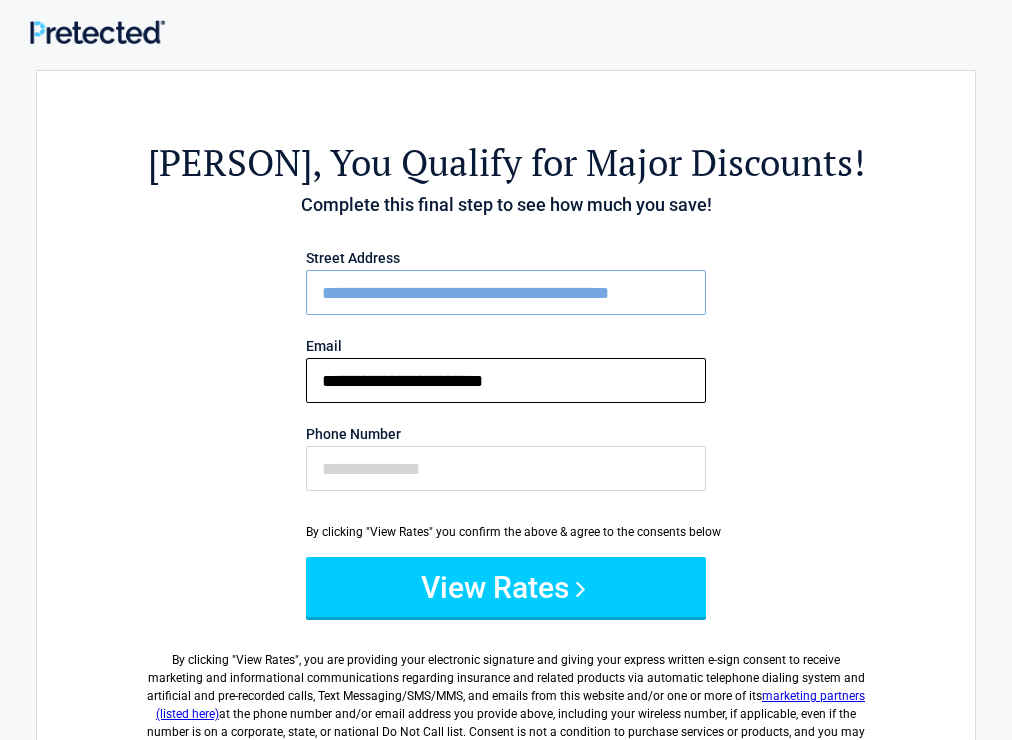 type on "**********" 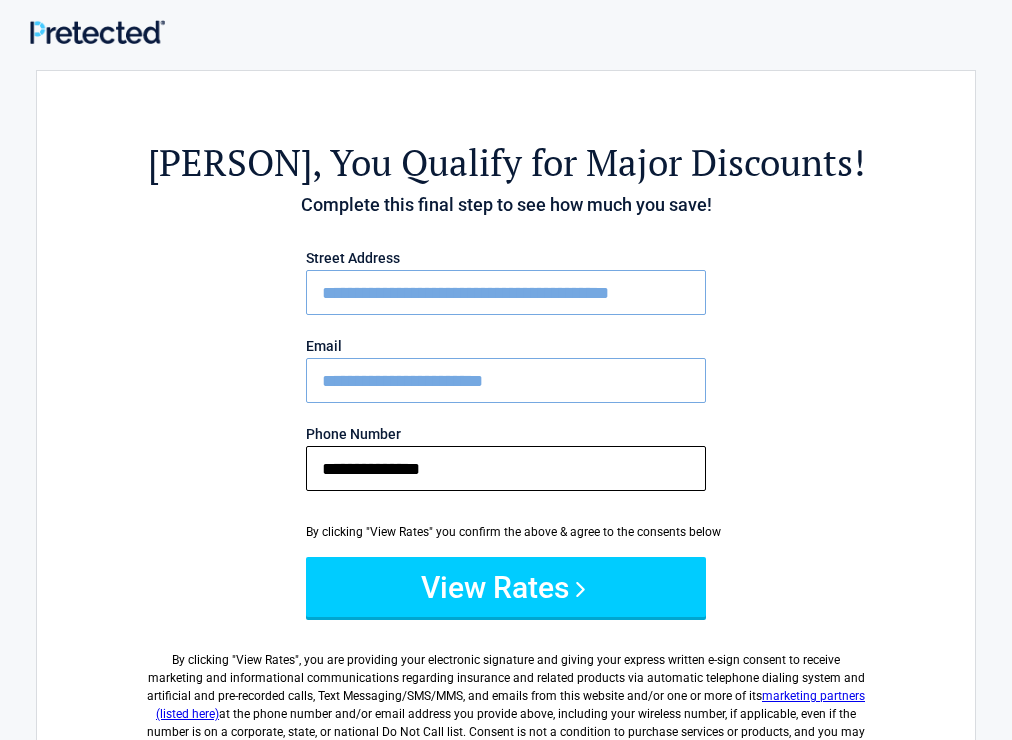 type on "**********" 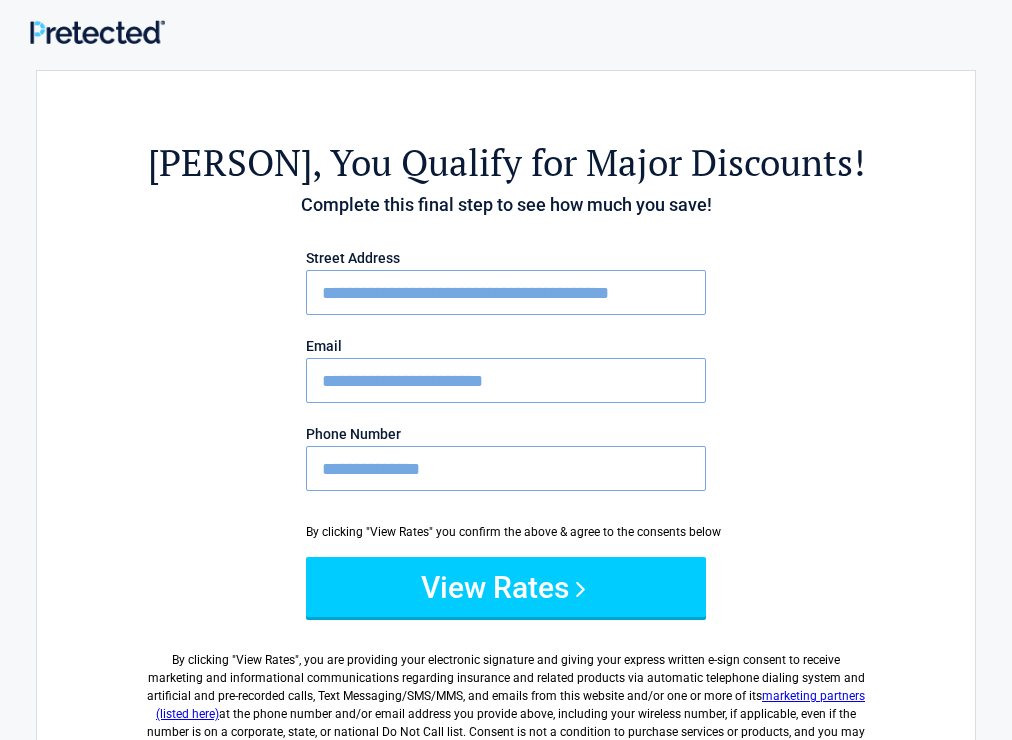 drag, startPoint x: 547, startPoint y: 380, endPoint x: 301, endPoint y: 381, distance: 246.00203 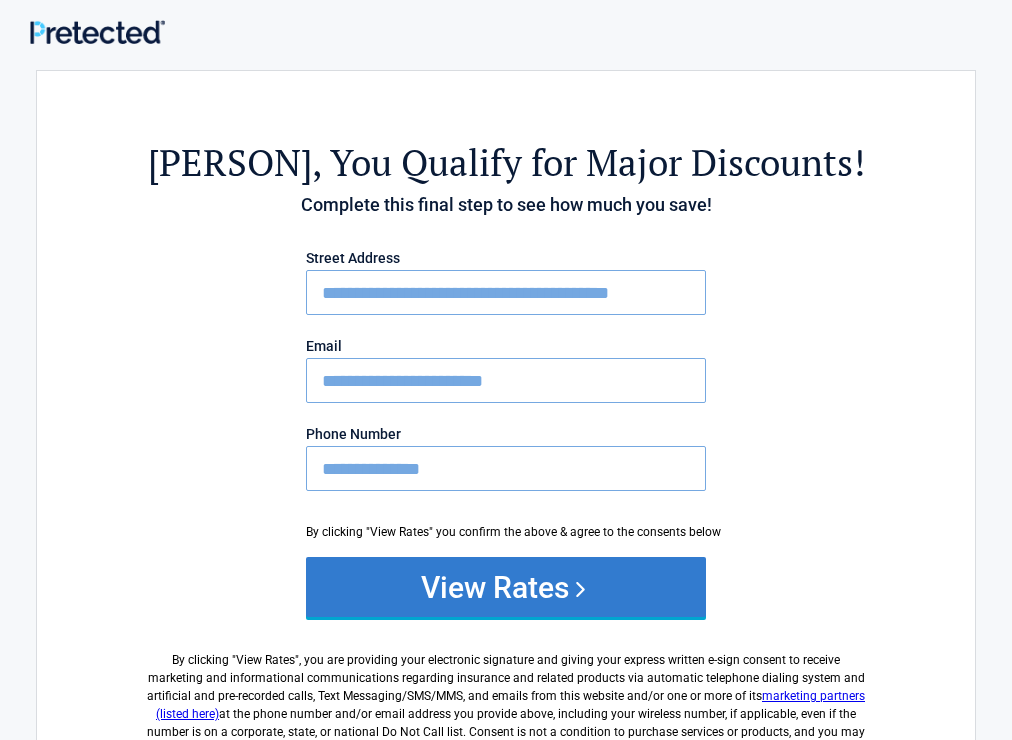 click on "View Rates" at bounding box center (506, 587) 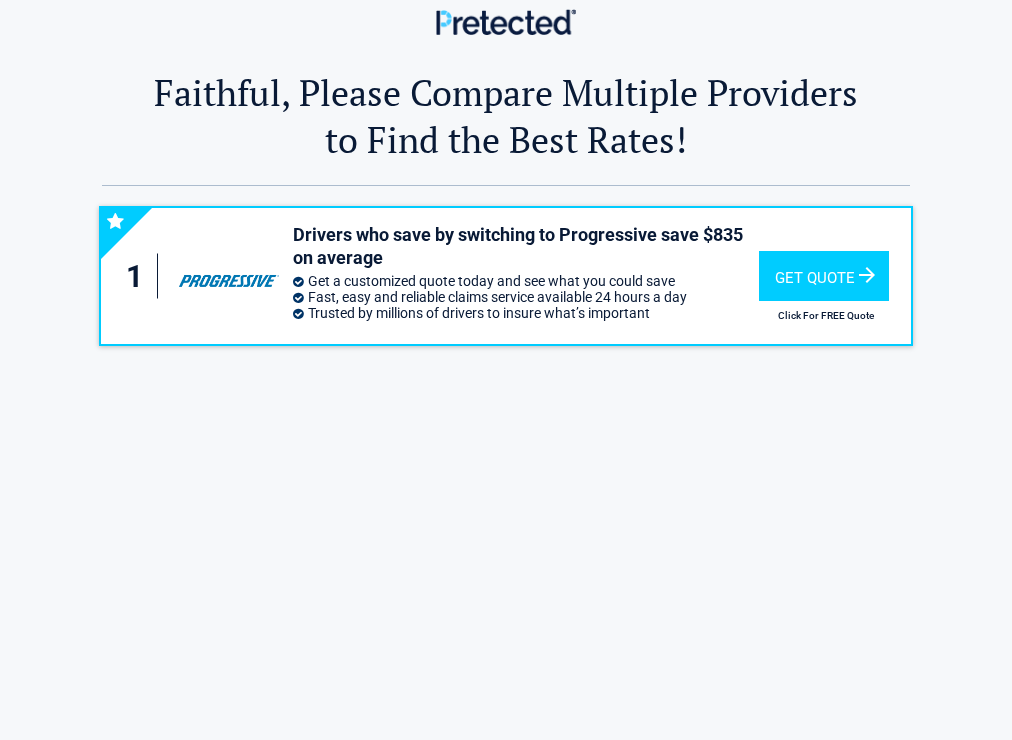 scroll, scrollTop: 0, scrollLeft: 0, axis: both 